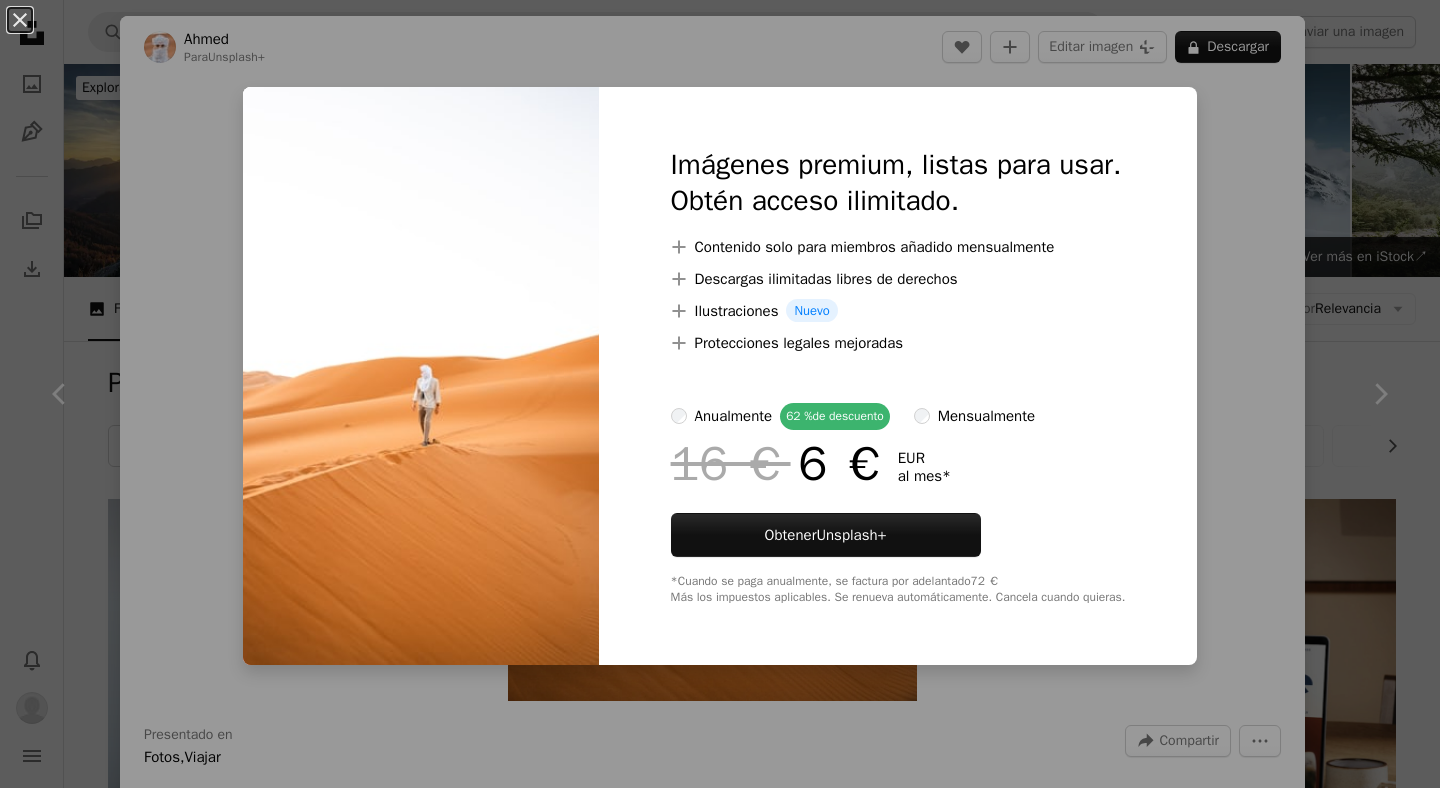 scroll, scrollTop: 1639, scrollLeft: 0, axis: vertical 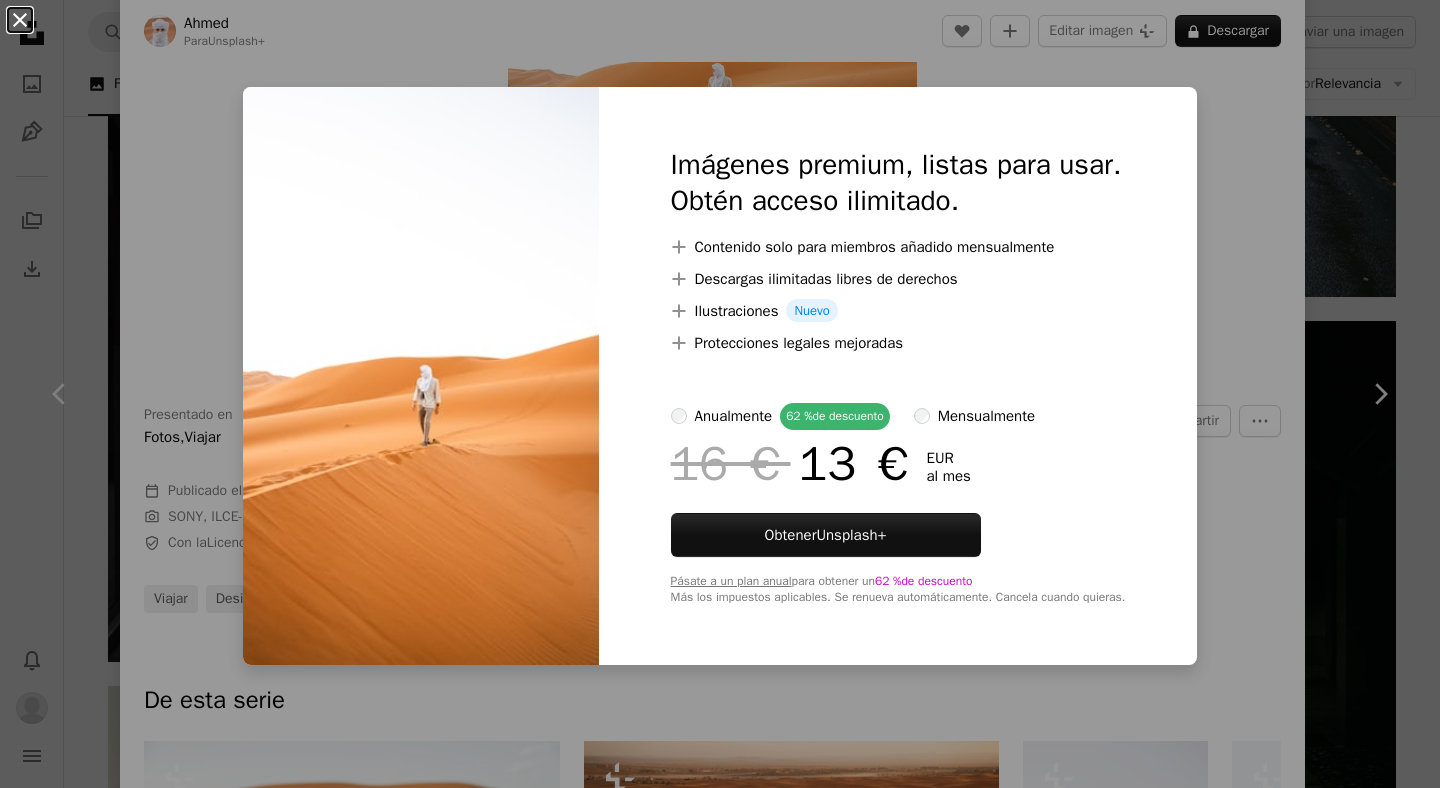 click on "An X shape" at bounding box center [20, 20] 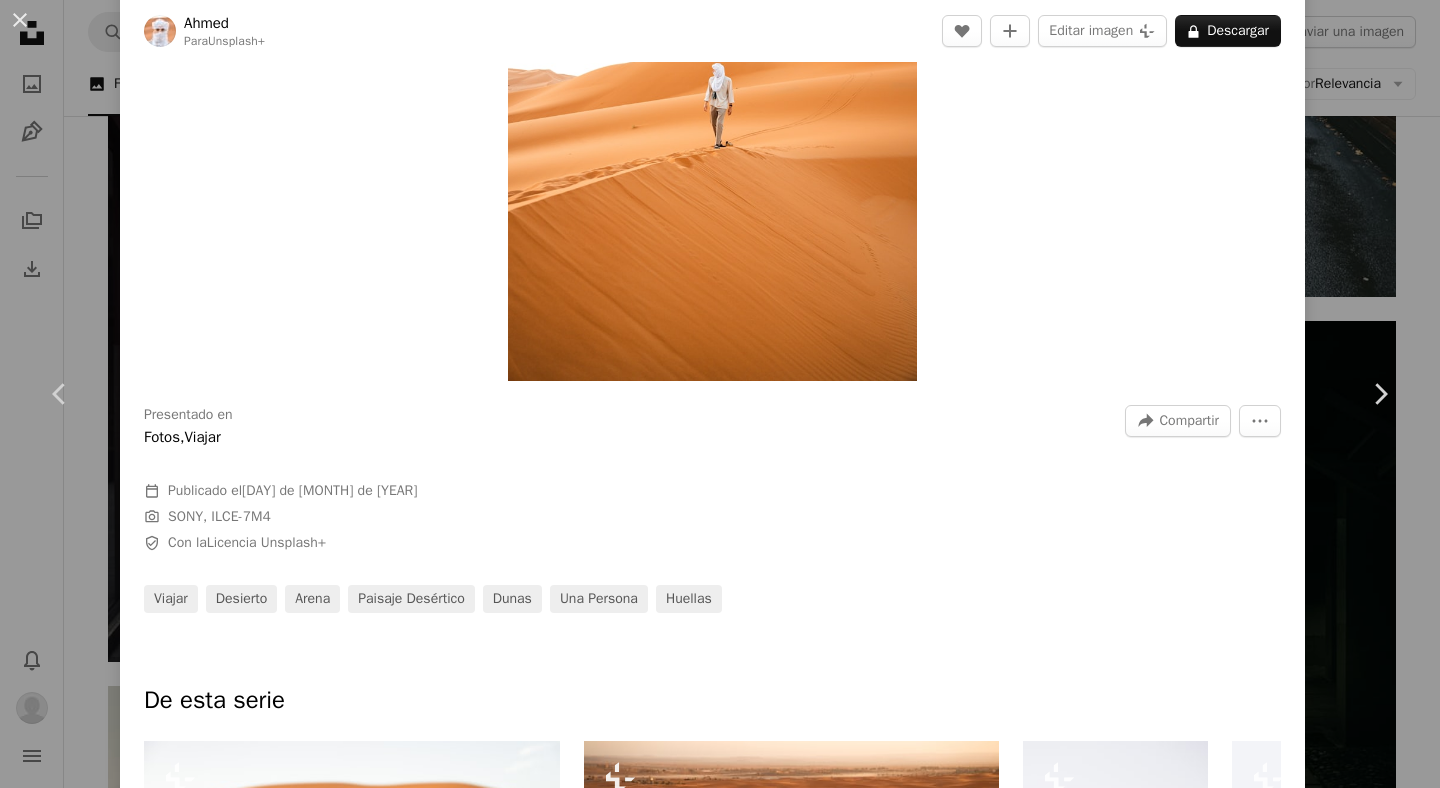 click on "An X shape" at bounding box center [20, 20] 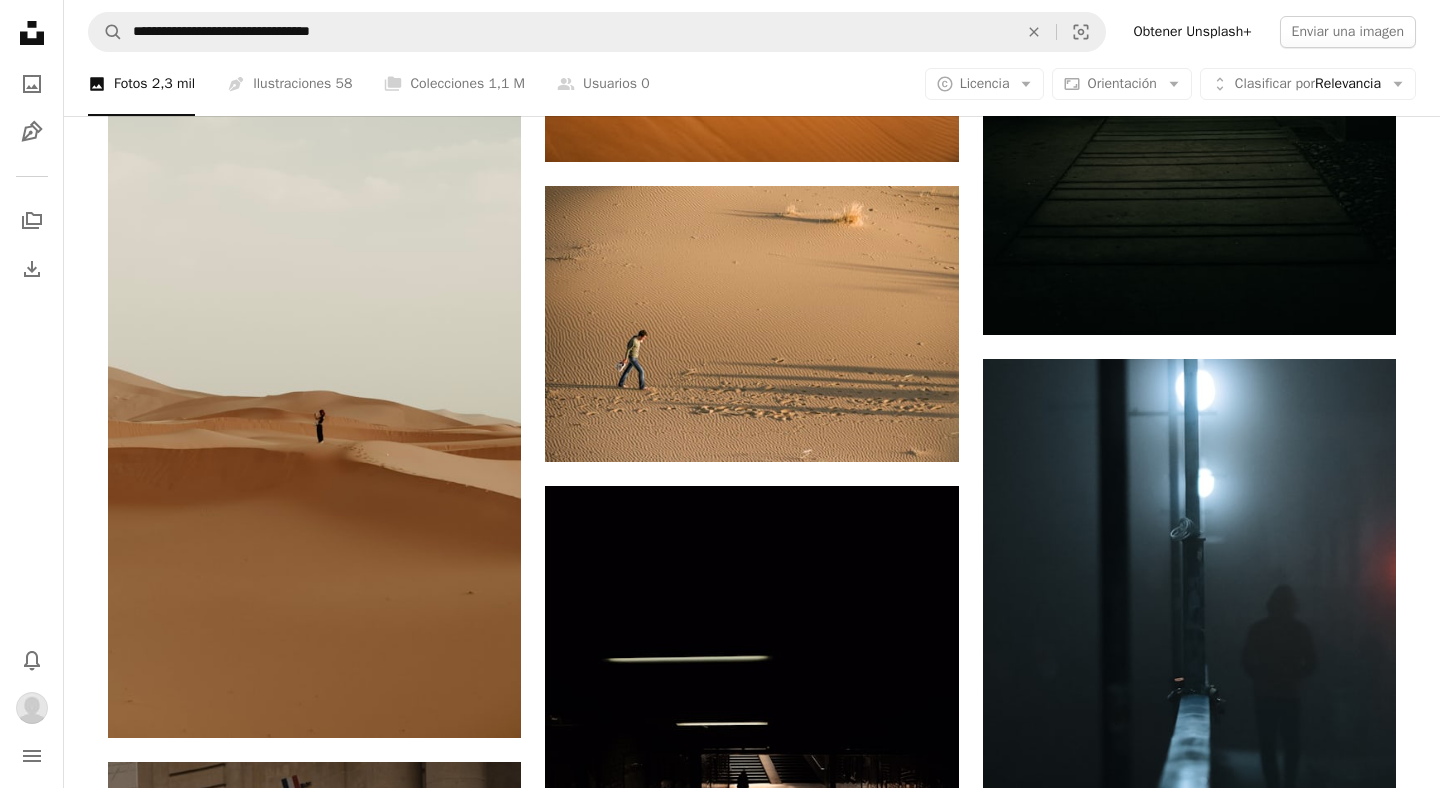 scroll, scrollTop: 2257, scrollLeft: 0, axis: vertical 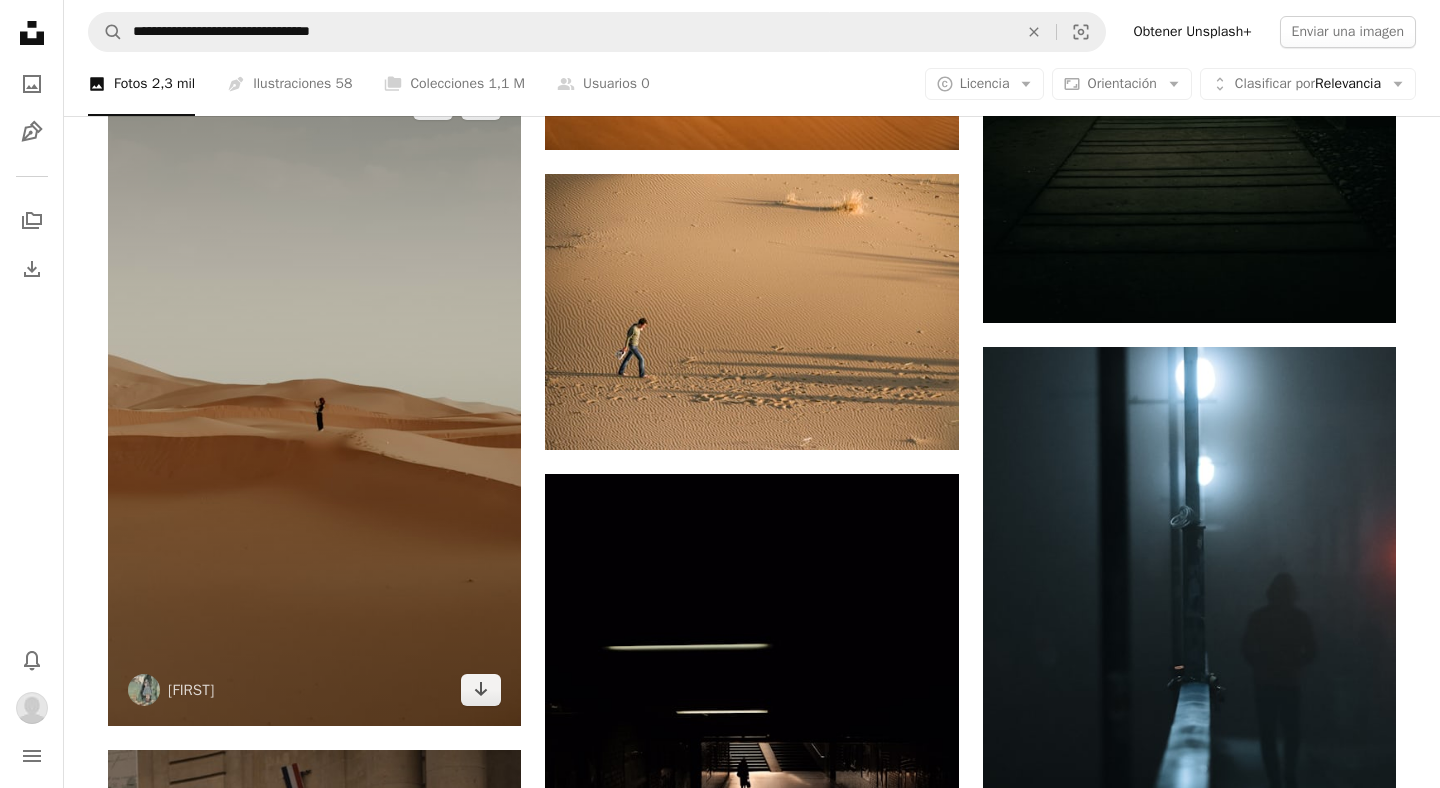 click at bounding box center (314, 397) 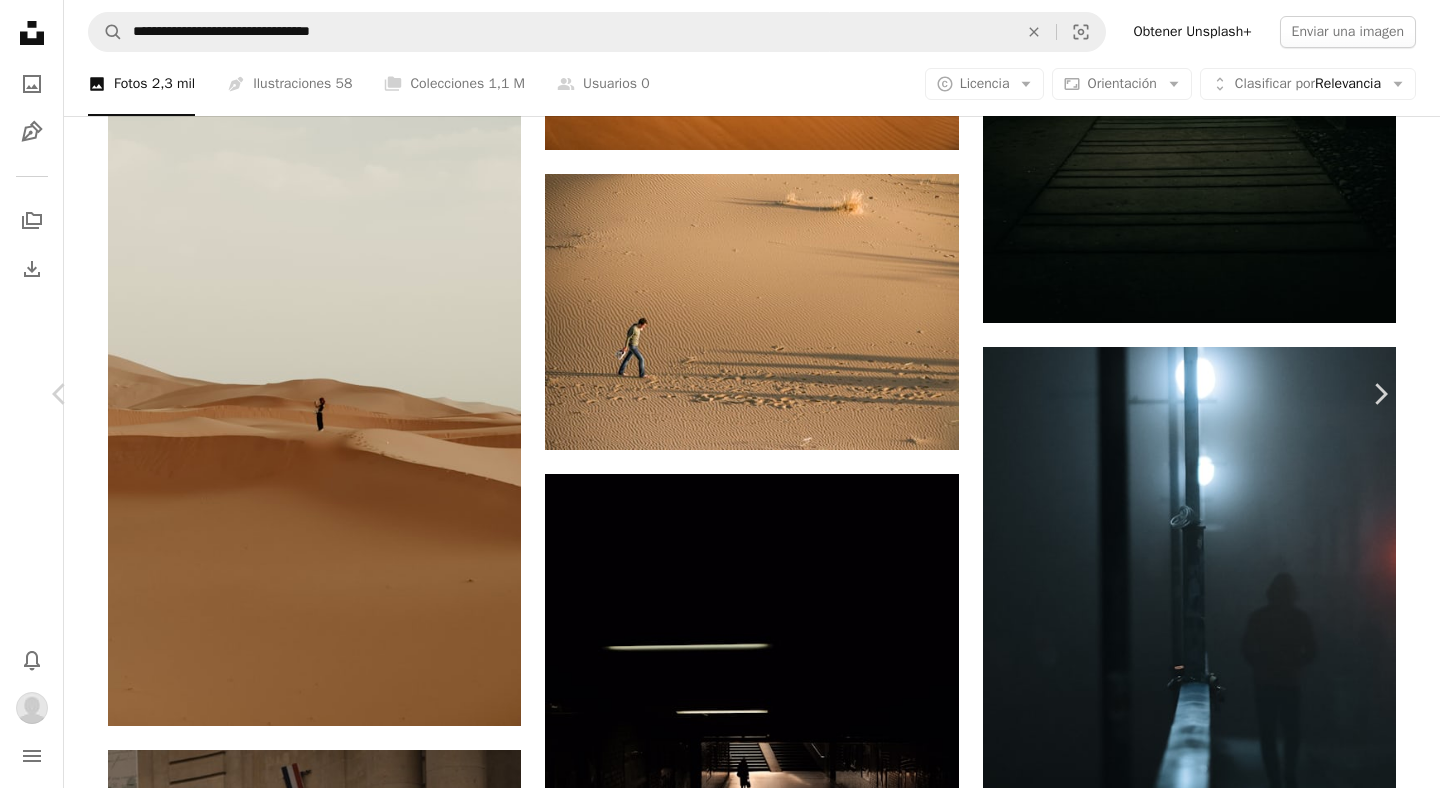 scroll, scrollTop: 1376, scrollLeft: 0, axis: vertical 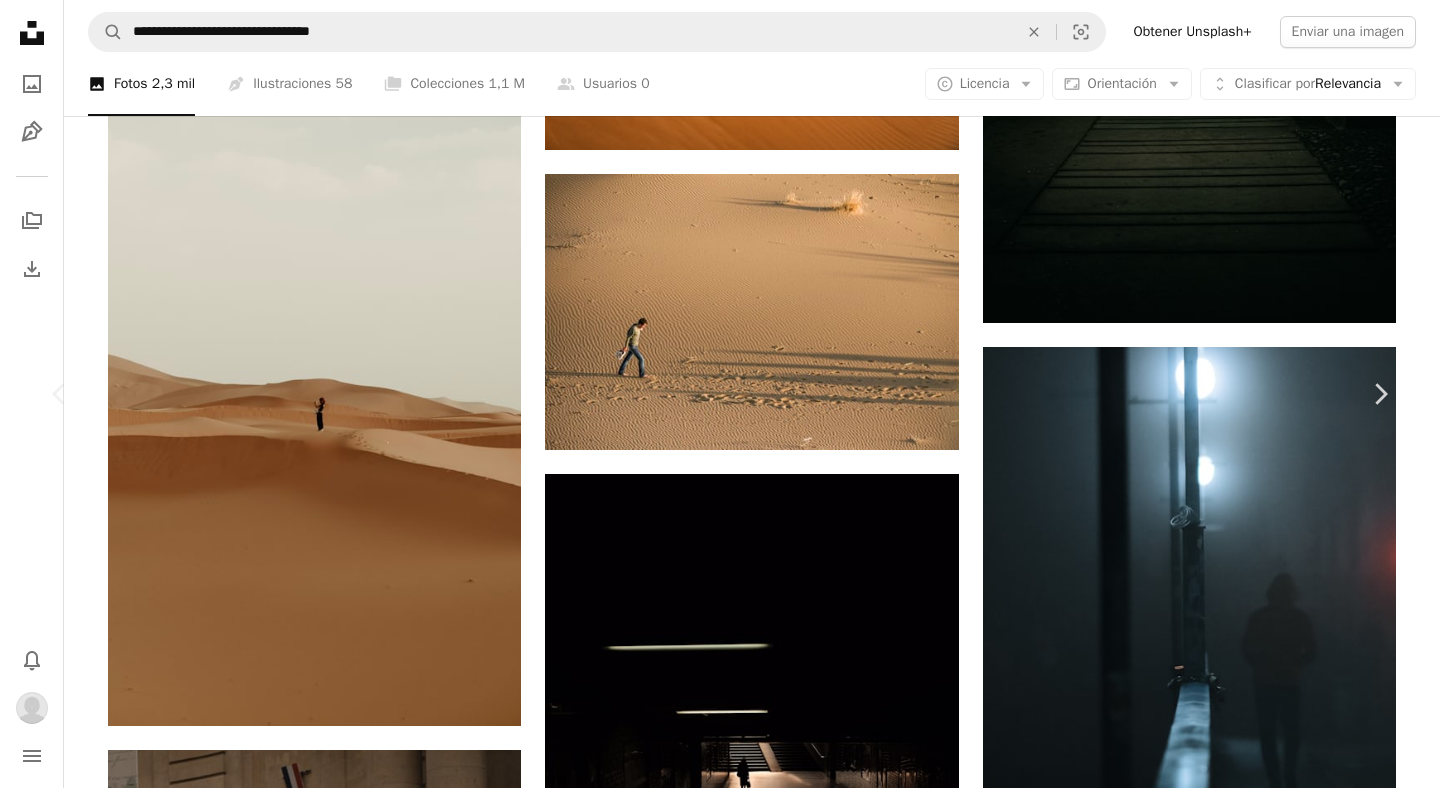 click on "An X shape" at bounding box center (20, 20) 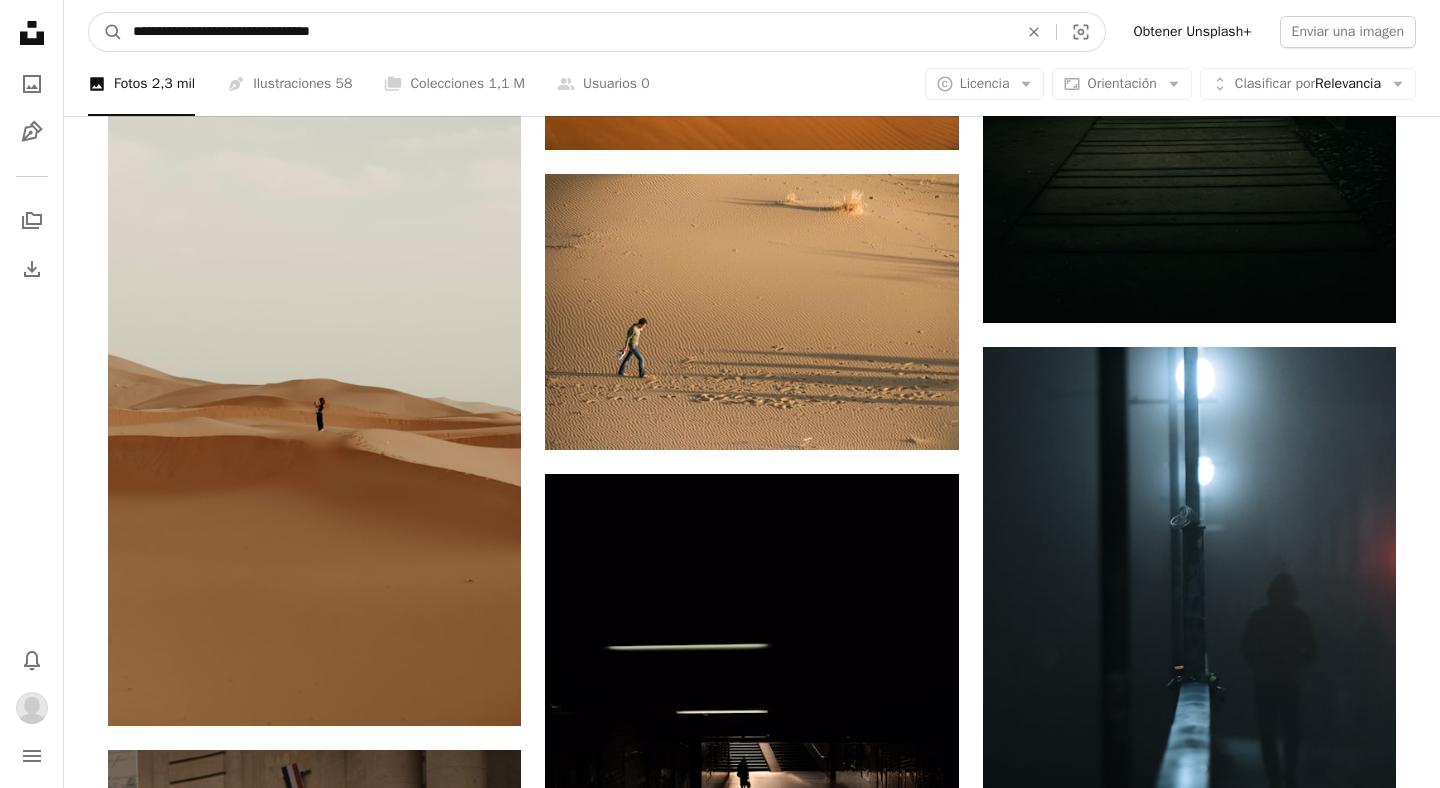 drag, startPoint x: 399, startPoint y: 40, endPoint x: 19, endPoint y: 41, distance: 380.0013 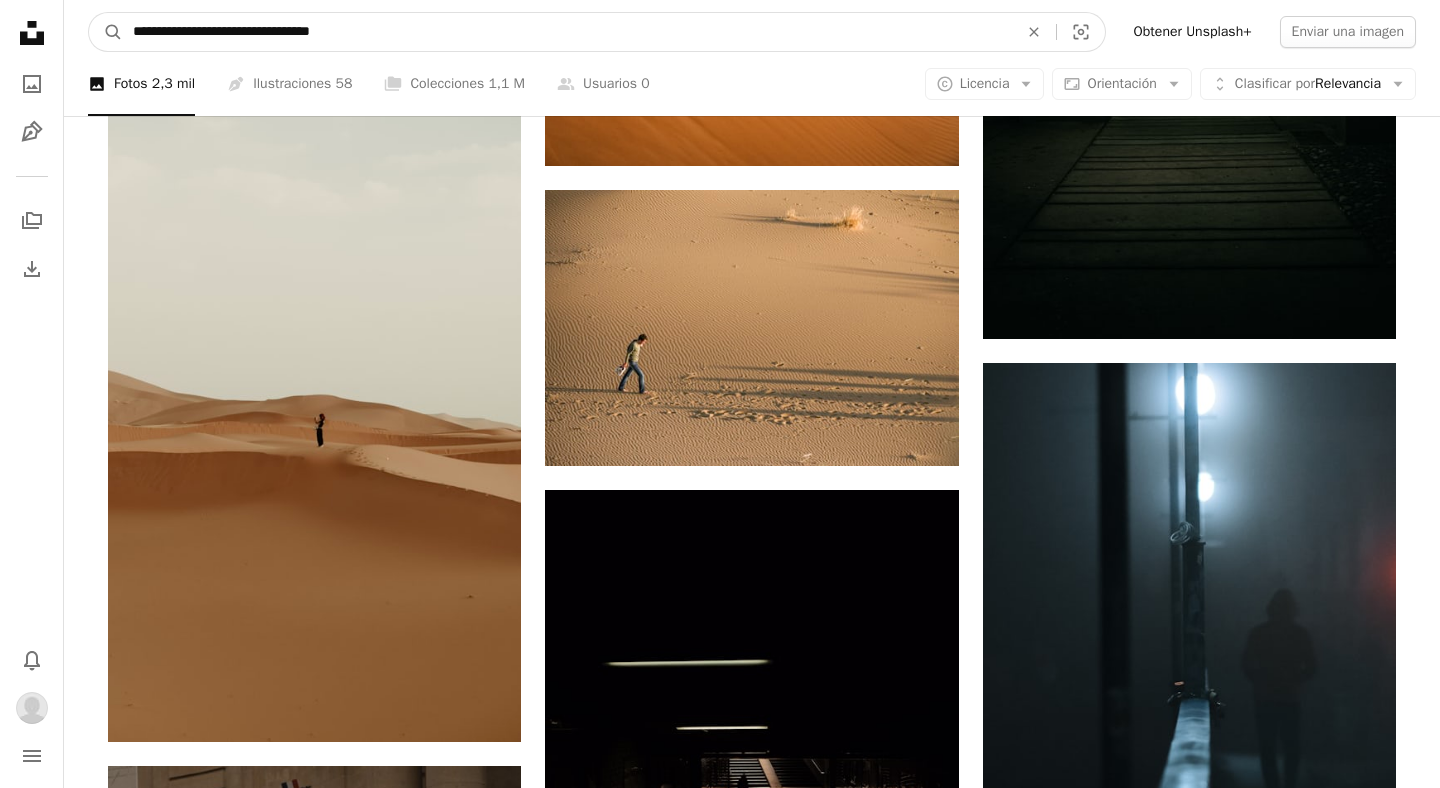 drag, startPoint x: 454, startPoint y: 21, endPoint x: 449, endPoint y: 49, distance: 28.442924 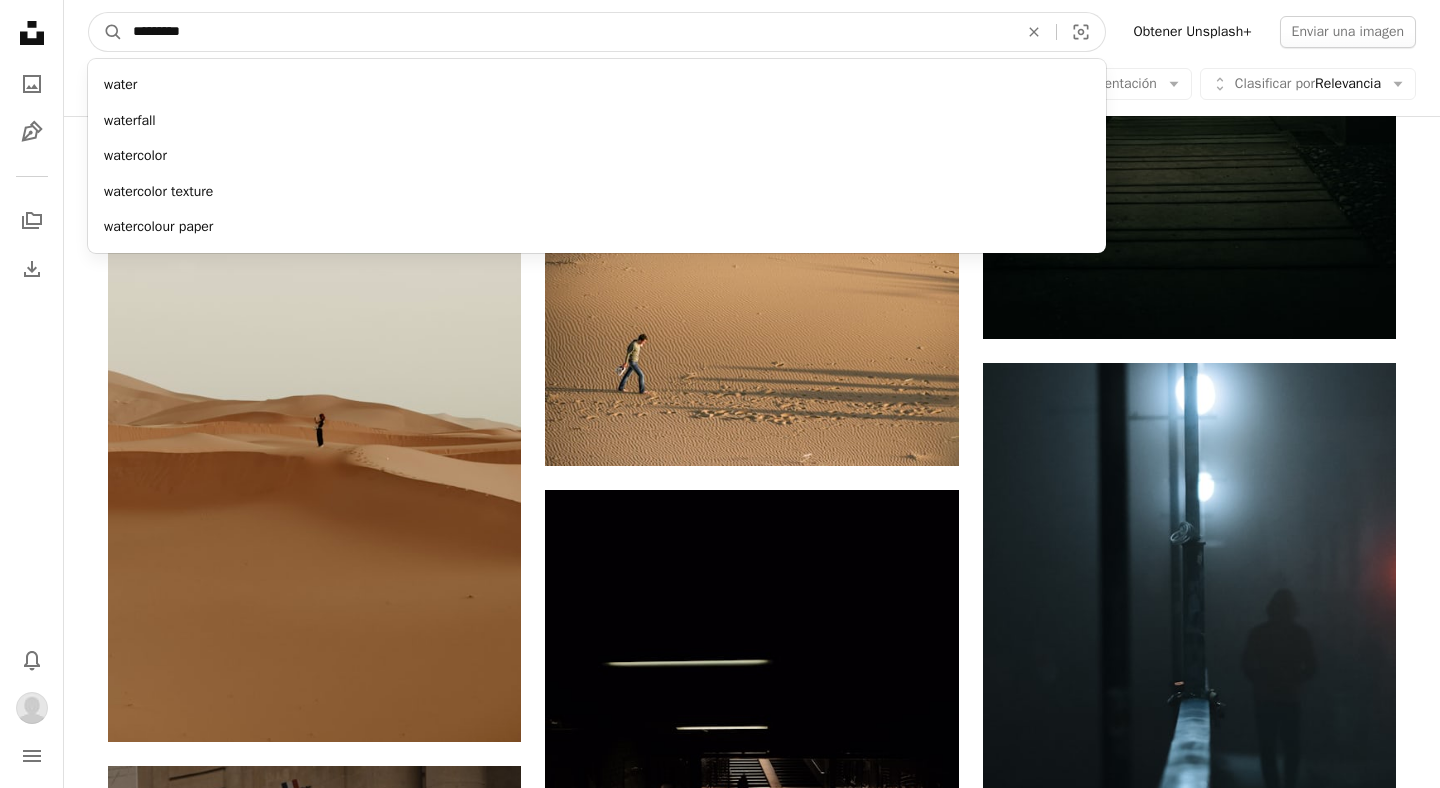type on "*********" 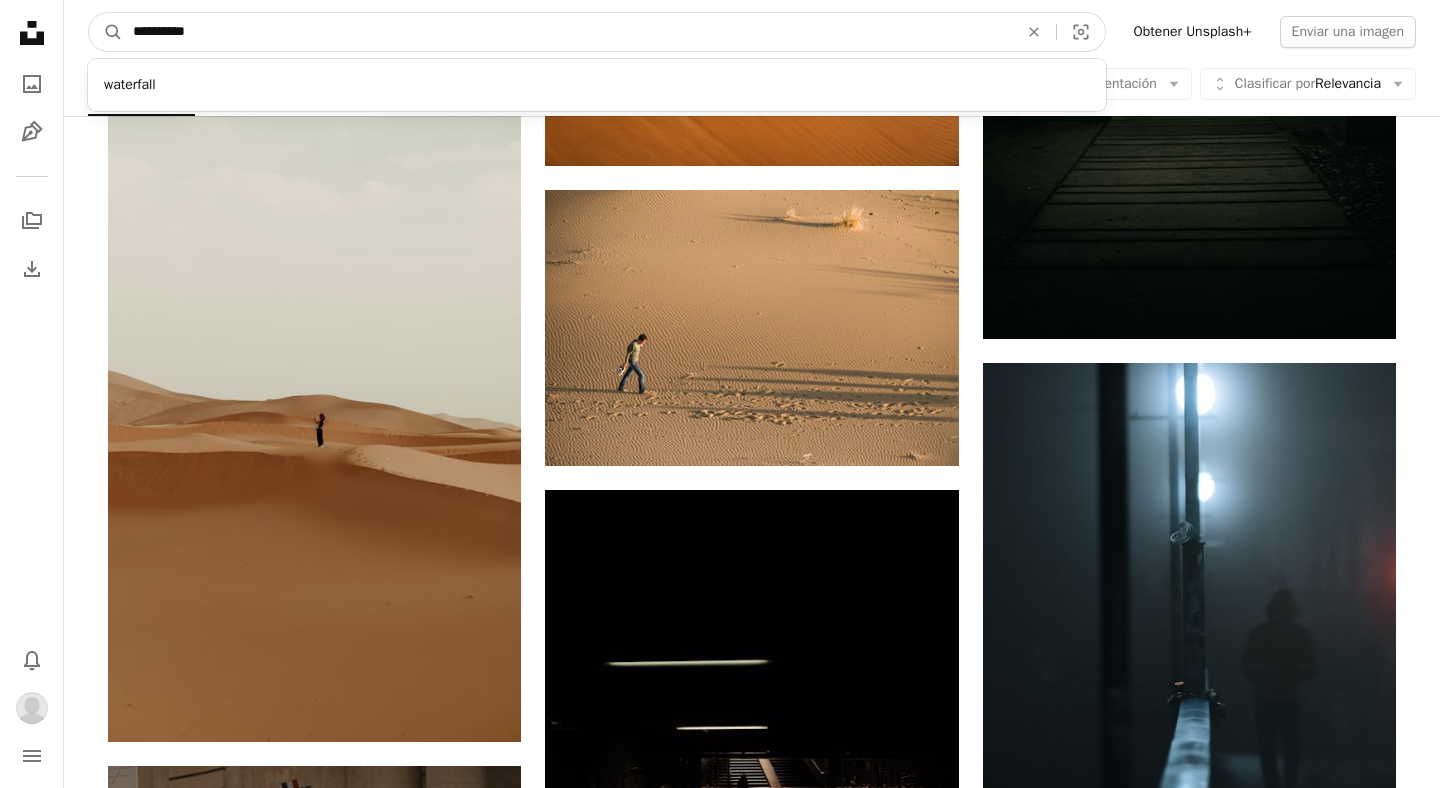 click on "A magnifying glass" at bounding box center [106, 32] 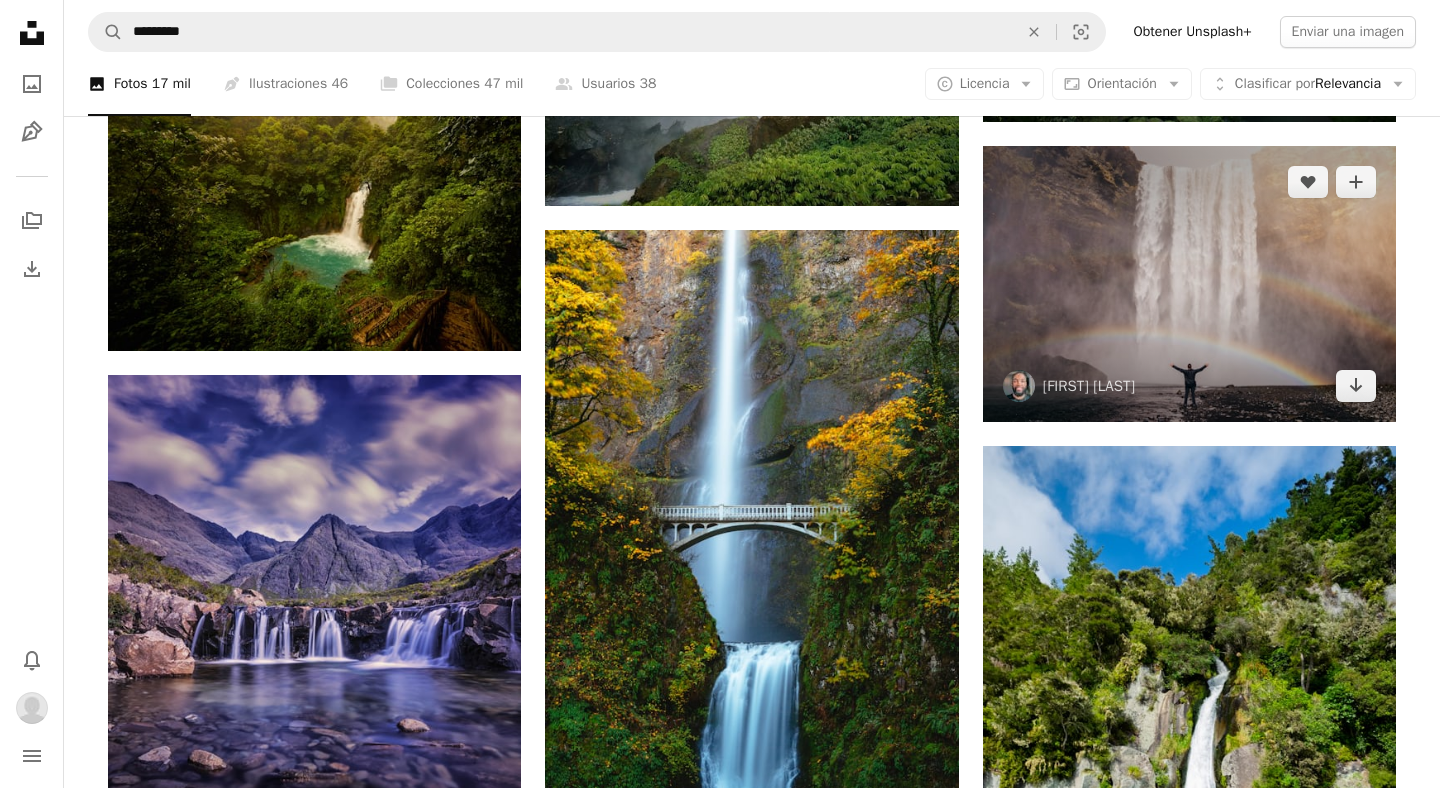 scroll, scrollTop: 2911, scrollLeft: 0, axis: vertical 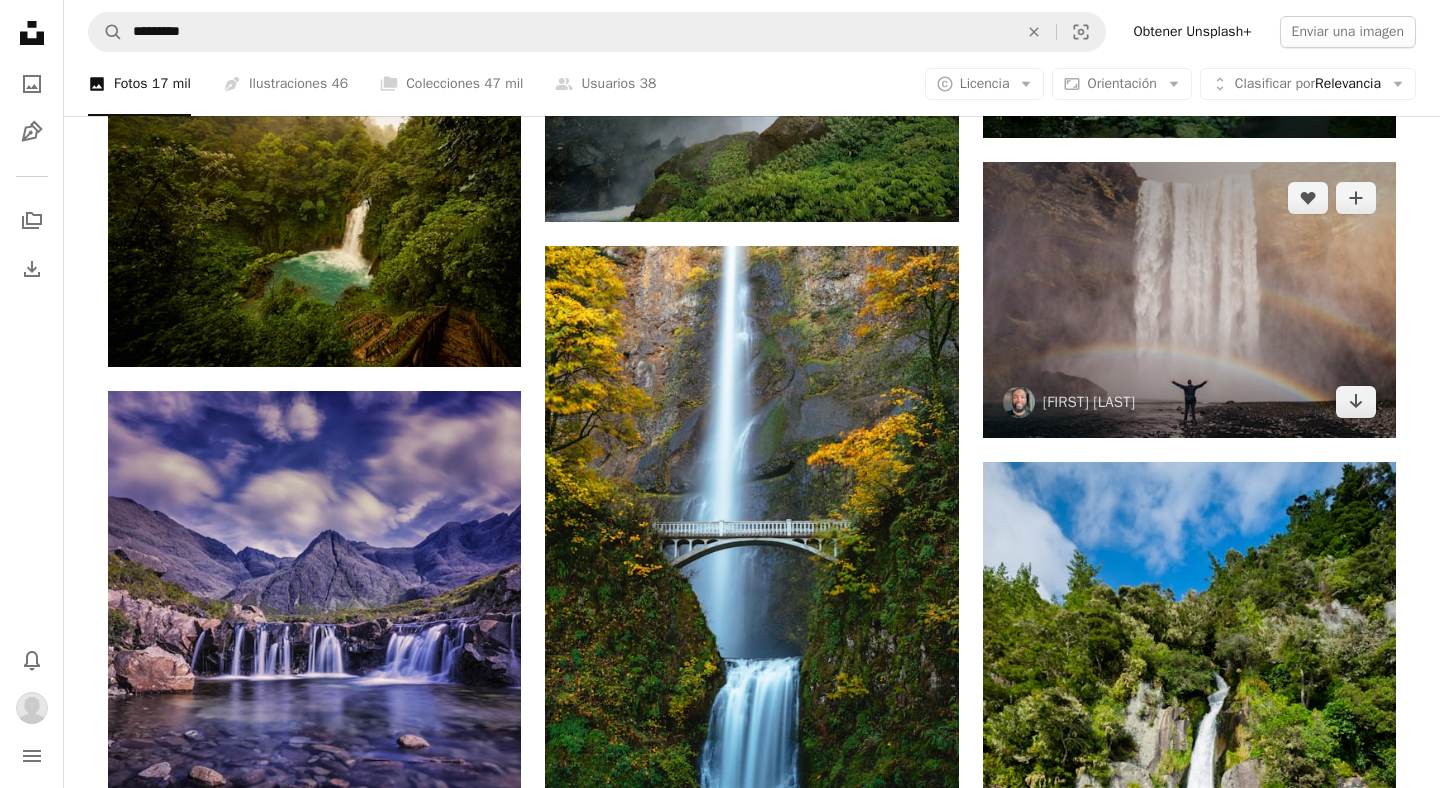 click at bounding box center (1189, 299) 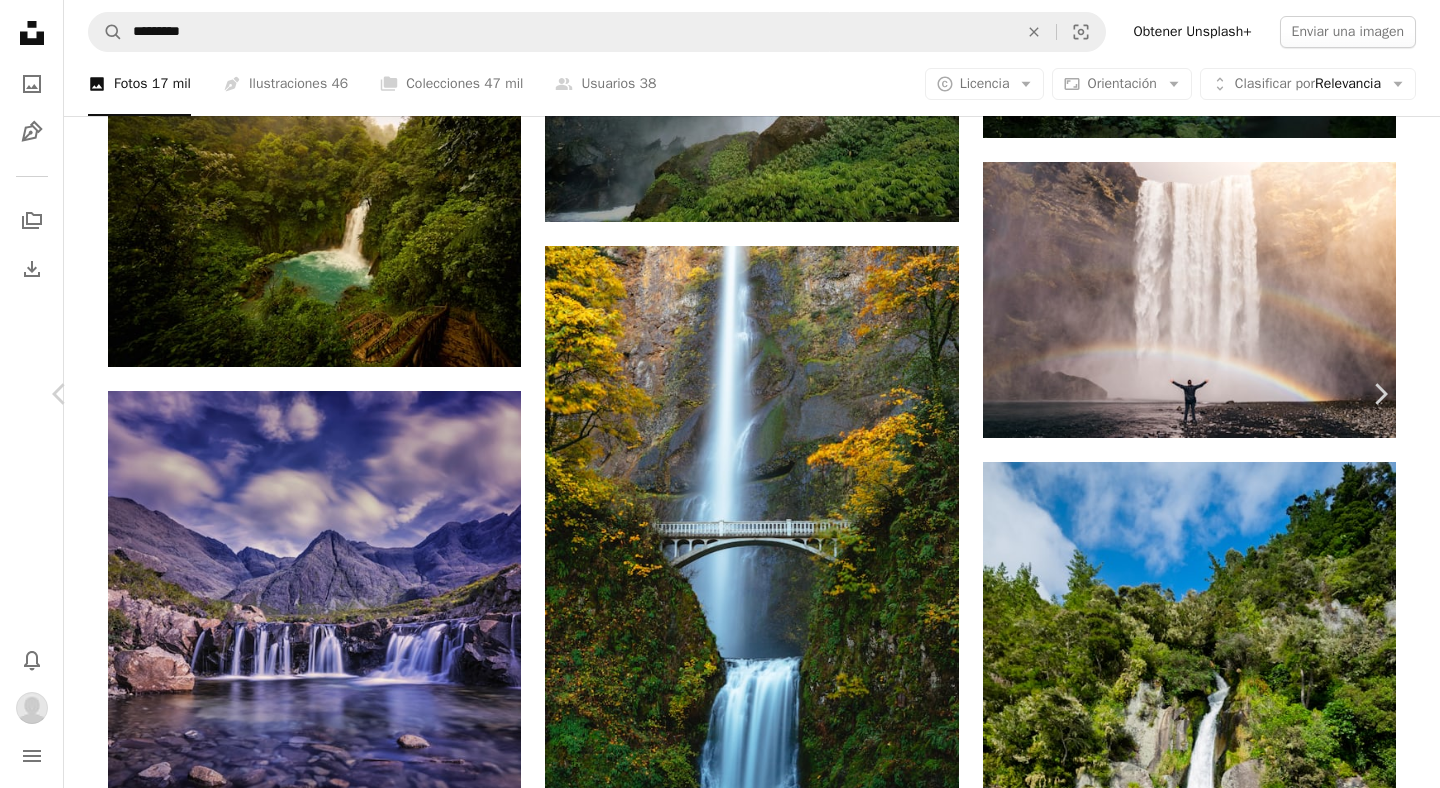 scroll, scrollTop: 1705, scrollLeft: 0, axis: vertical 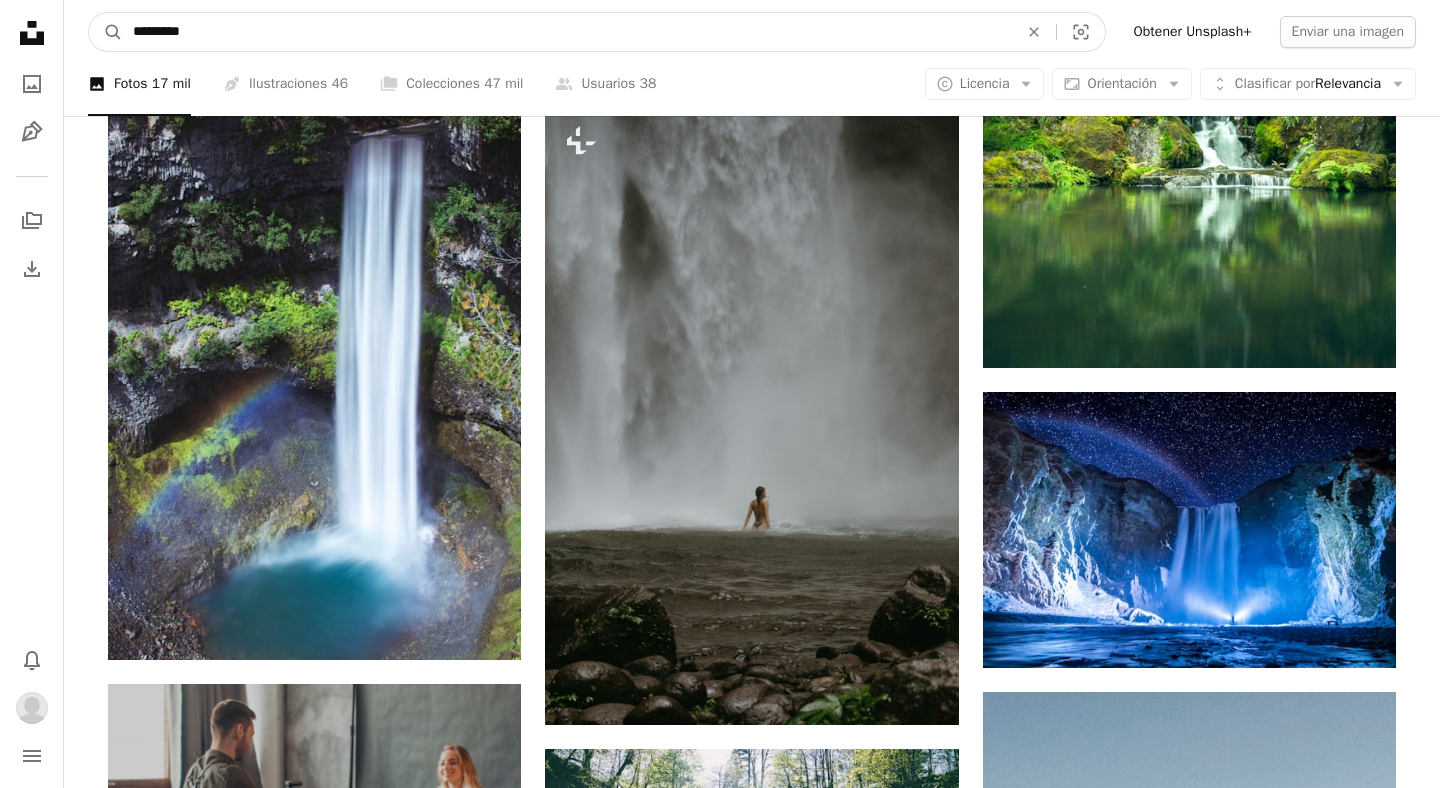 click on "*********" at bounding box center (567, 32) 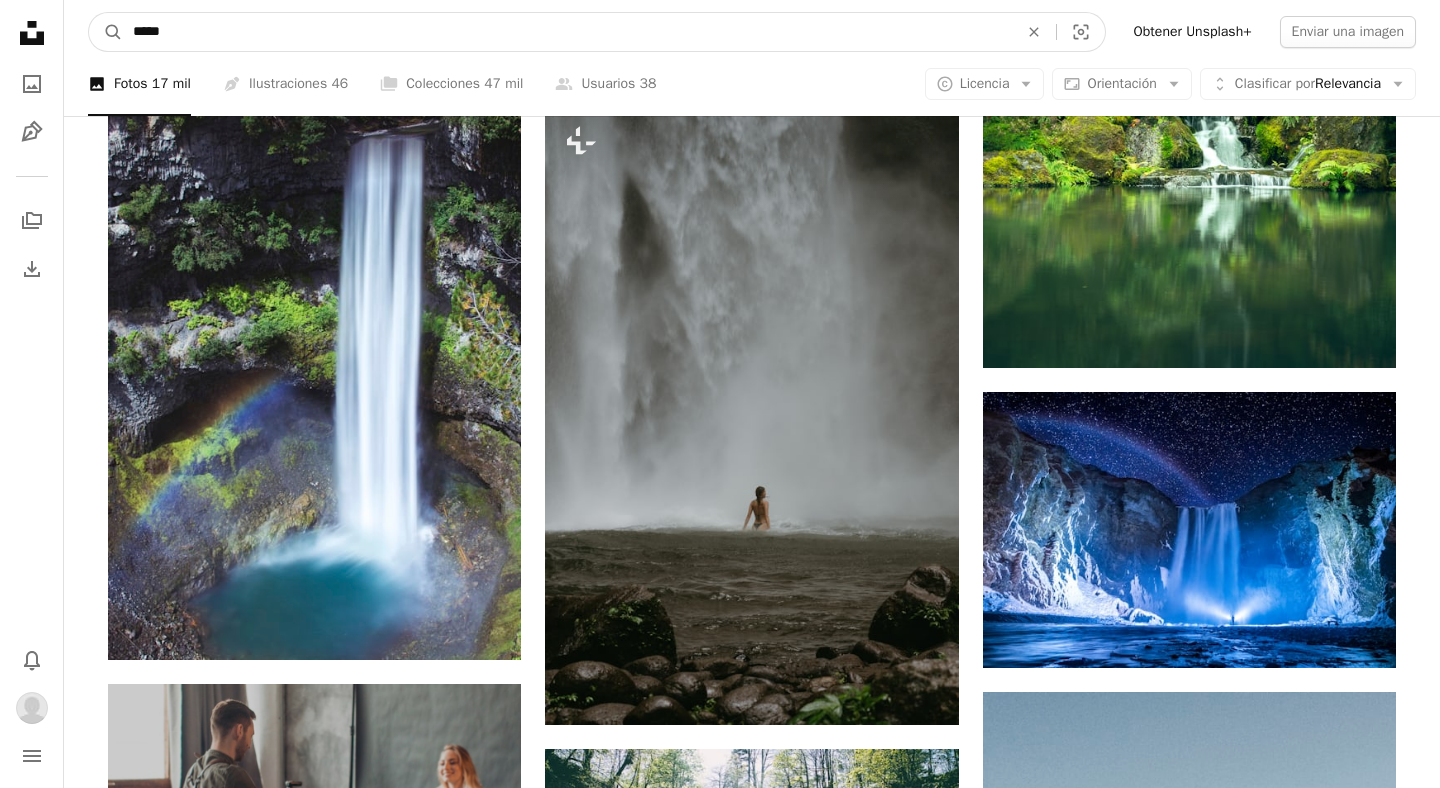 type on "******" 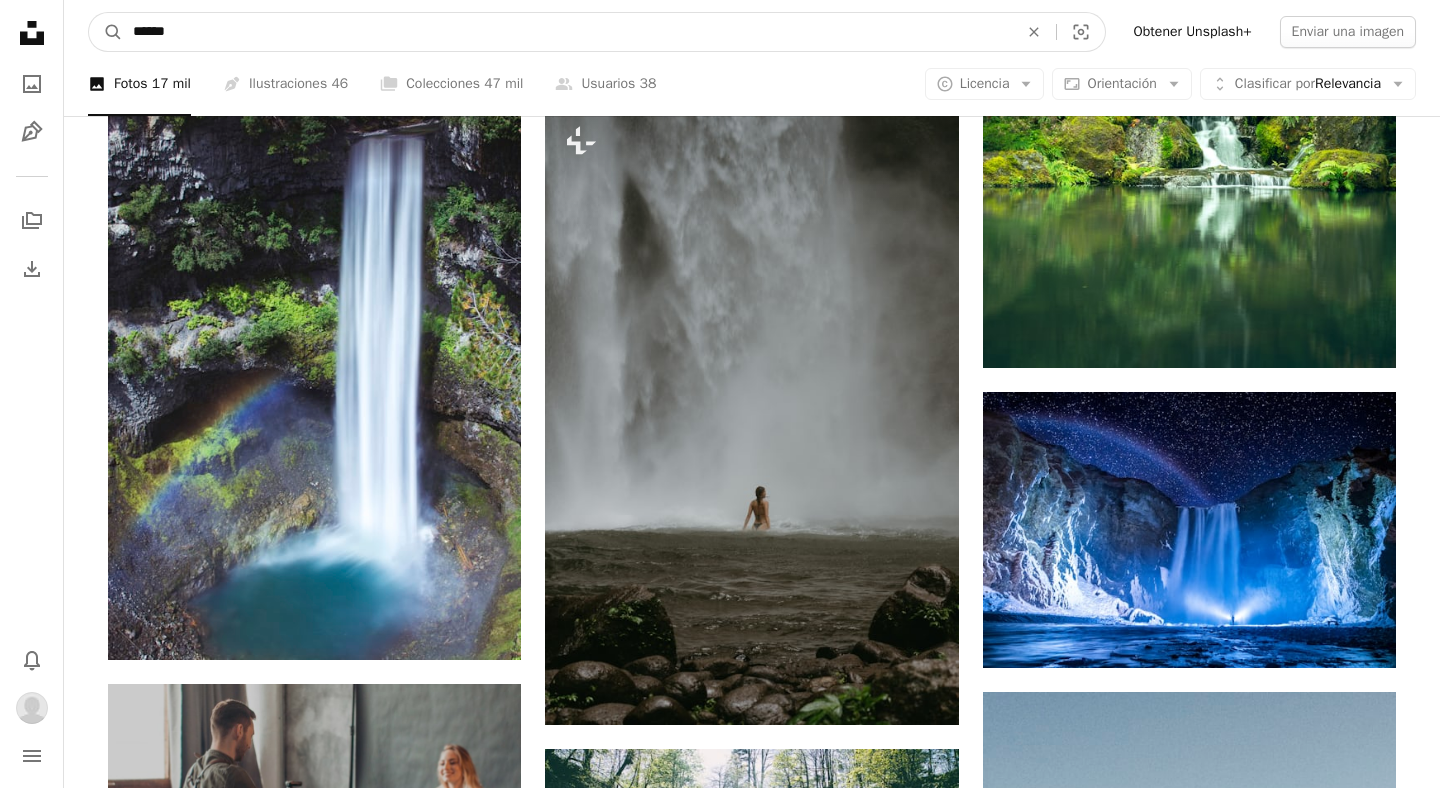 click on "A magnifying glass" at bounding box center [106, 32] 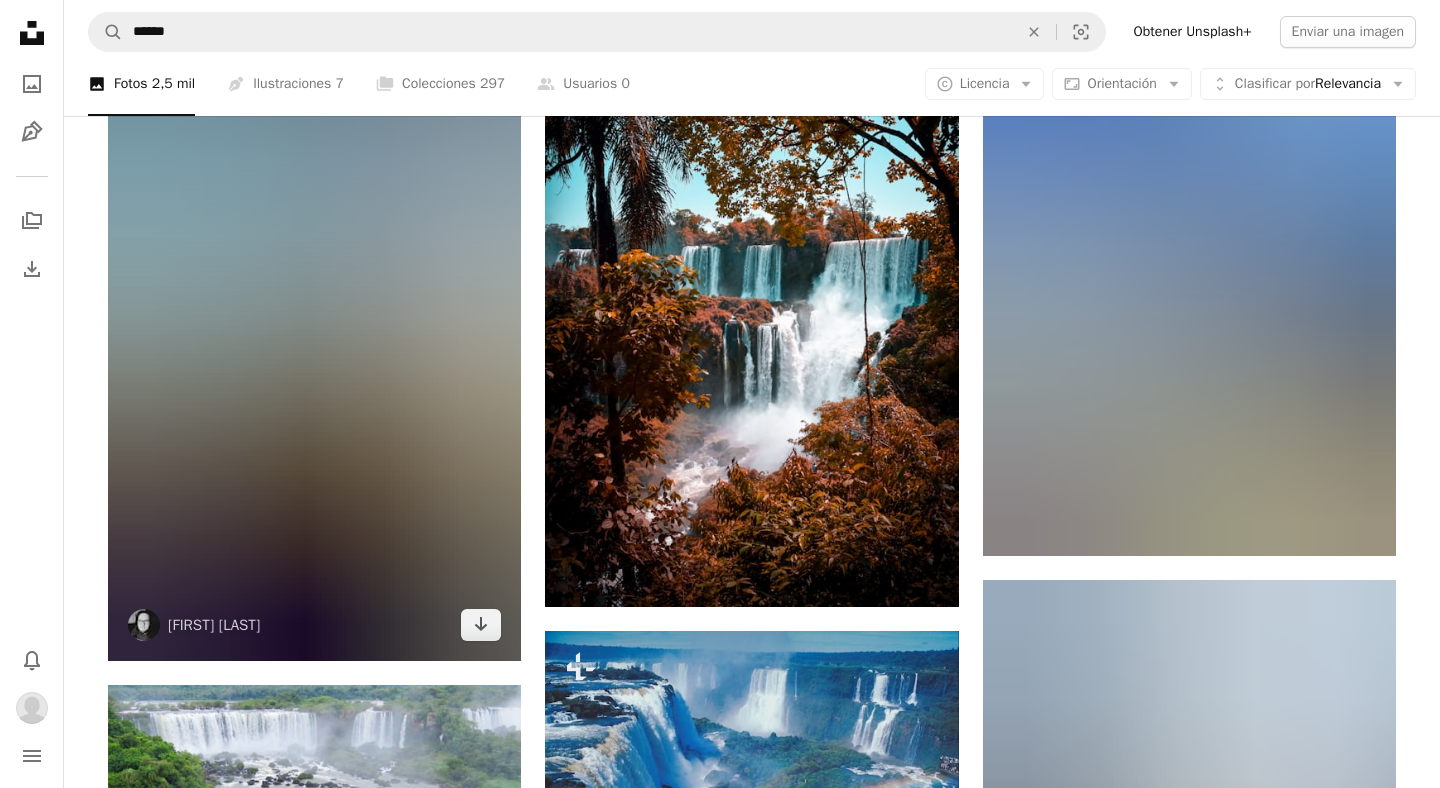 scroll, scrollTop: 1038, scrollLeft: 0, axis: vertical 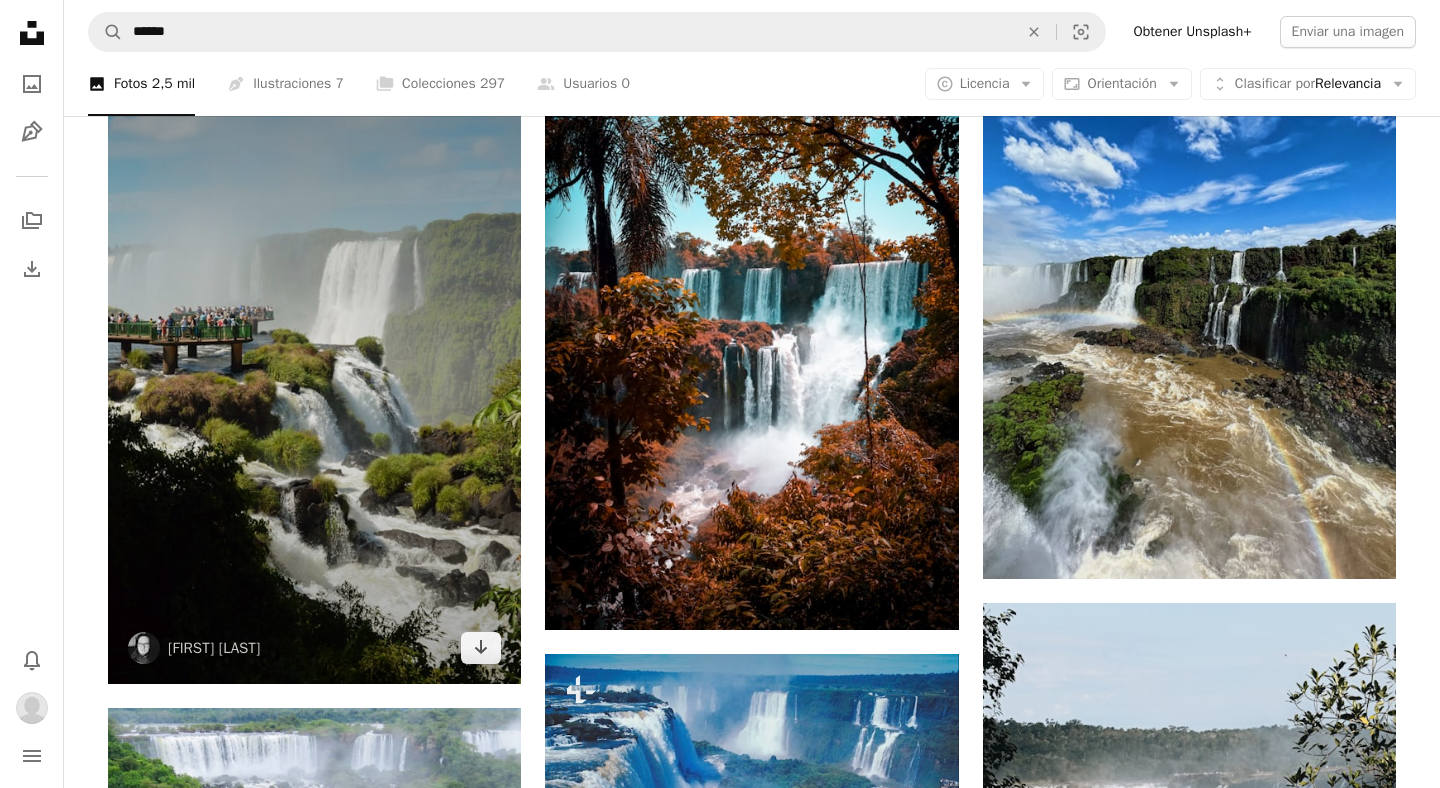 click at bounding box center [314, 372] 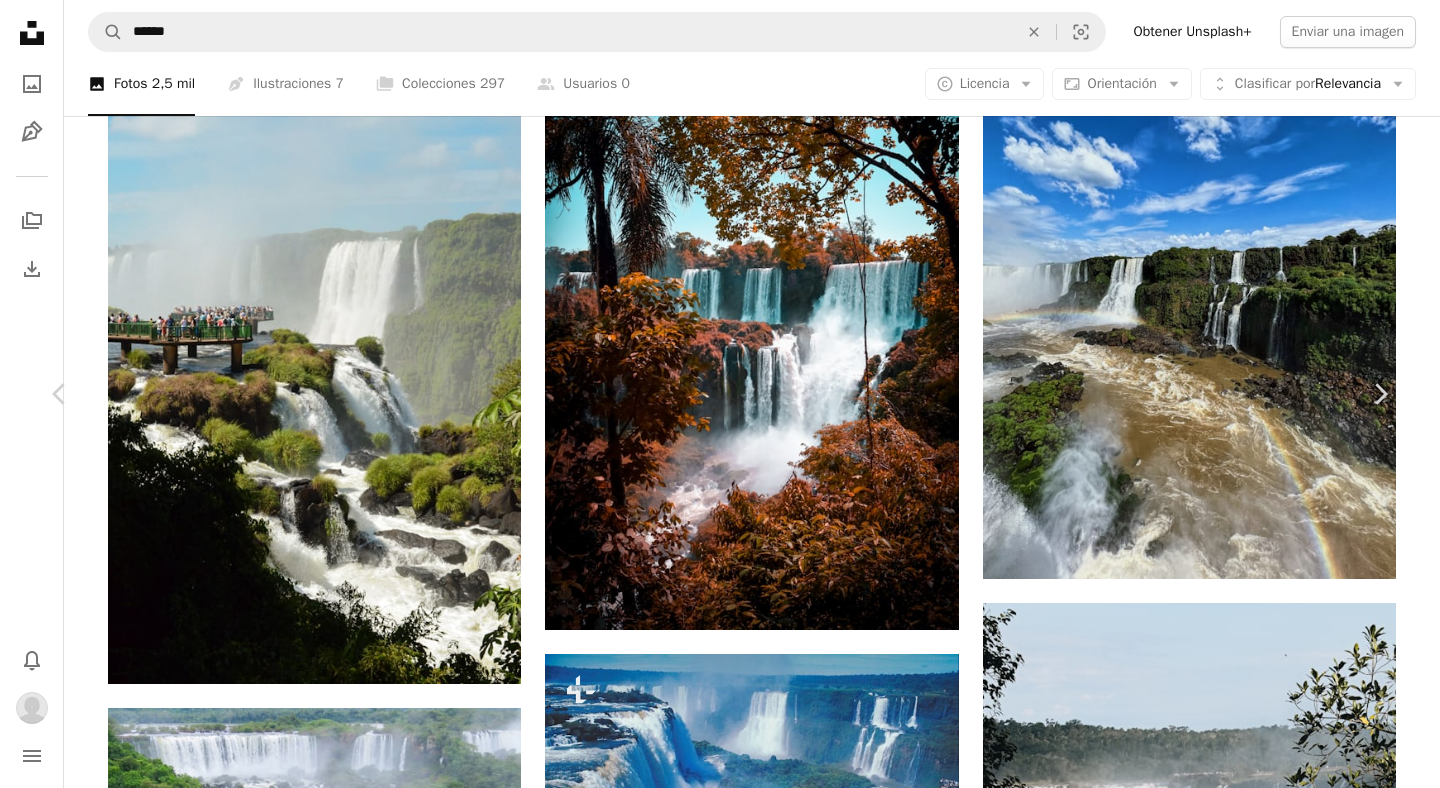 scroll, scrollTop: 1272, scrollLeft: 0, axis: vertical 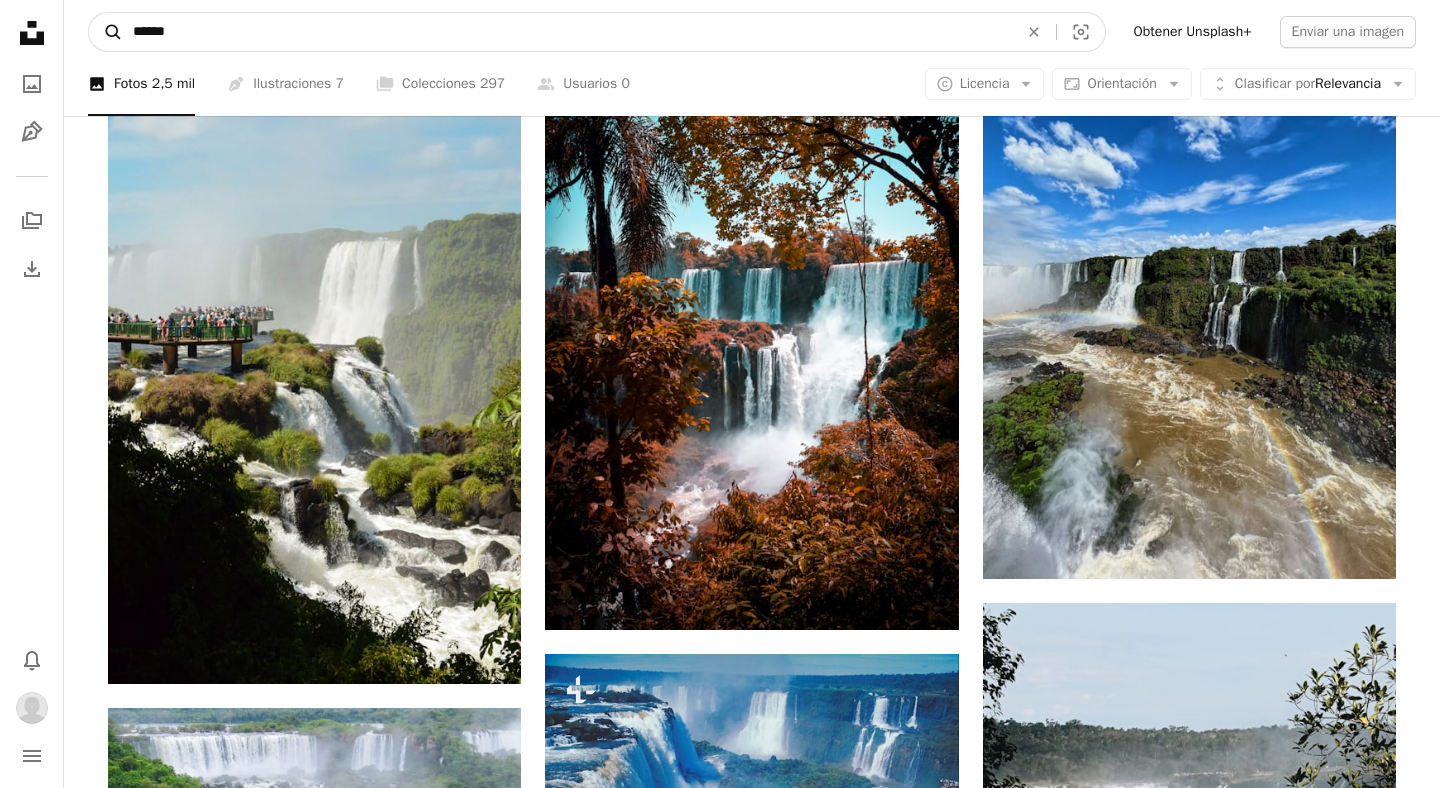 drag, startPoint x: 205, startPoint y: 38, endPoint x: 108, endPoint y: 36, distance: 97.020615 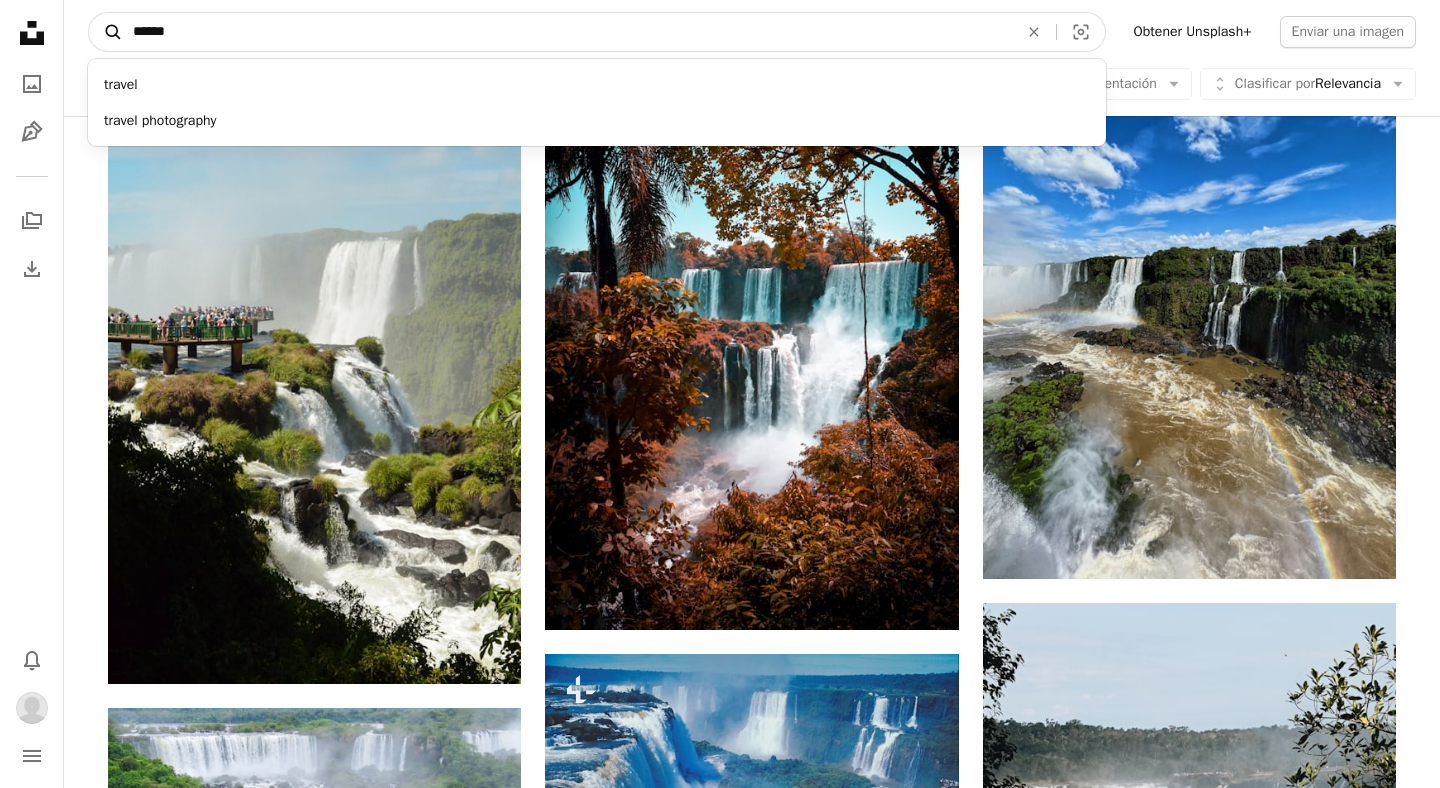 type on "******" 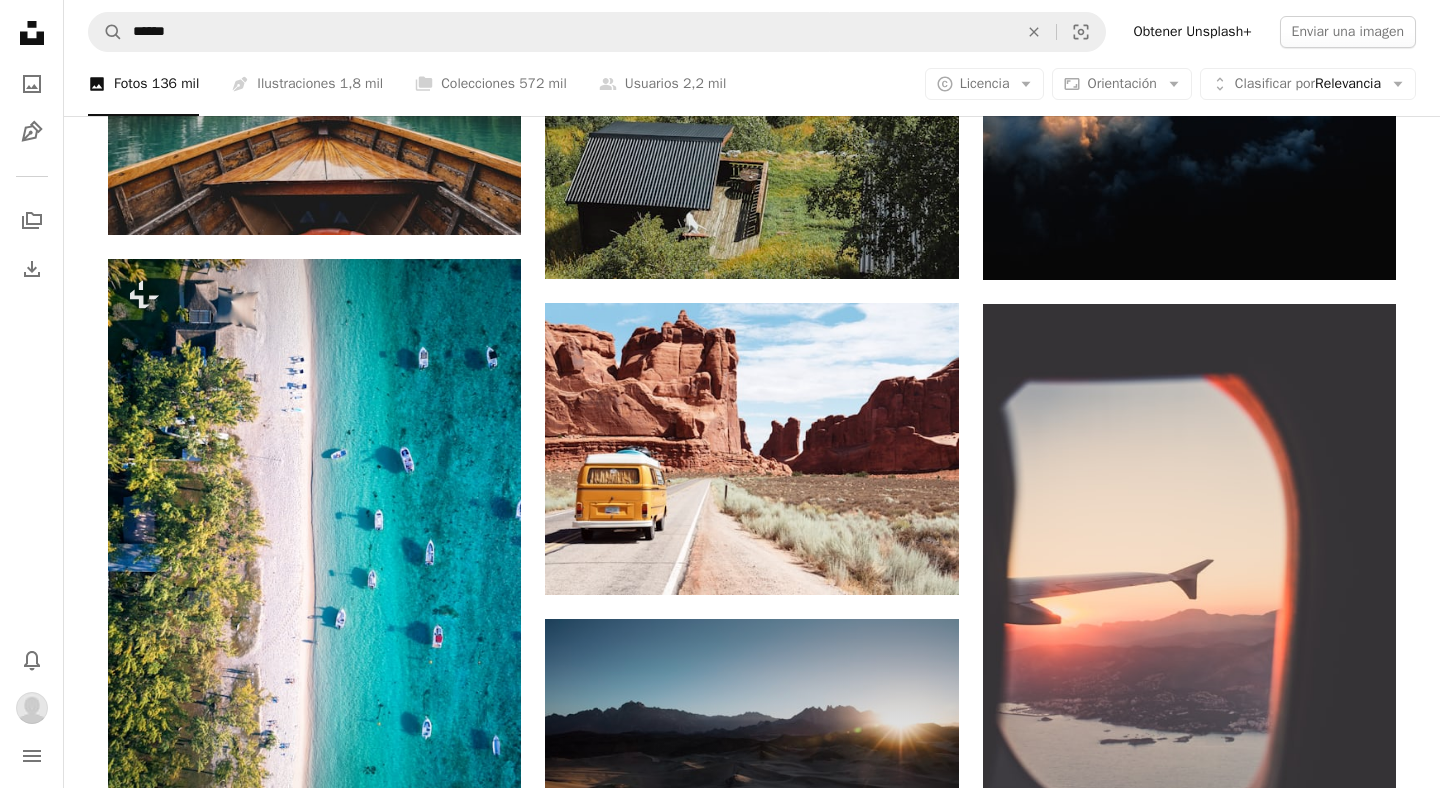 scroll, scrollTop: 939, scrollLeft: 0, axis: vertical 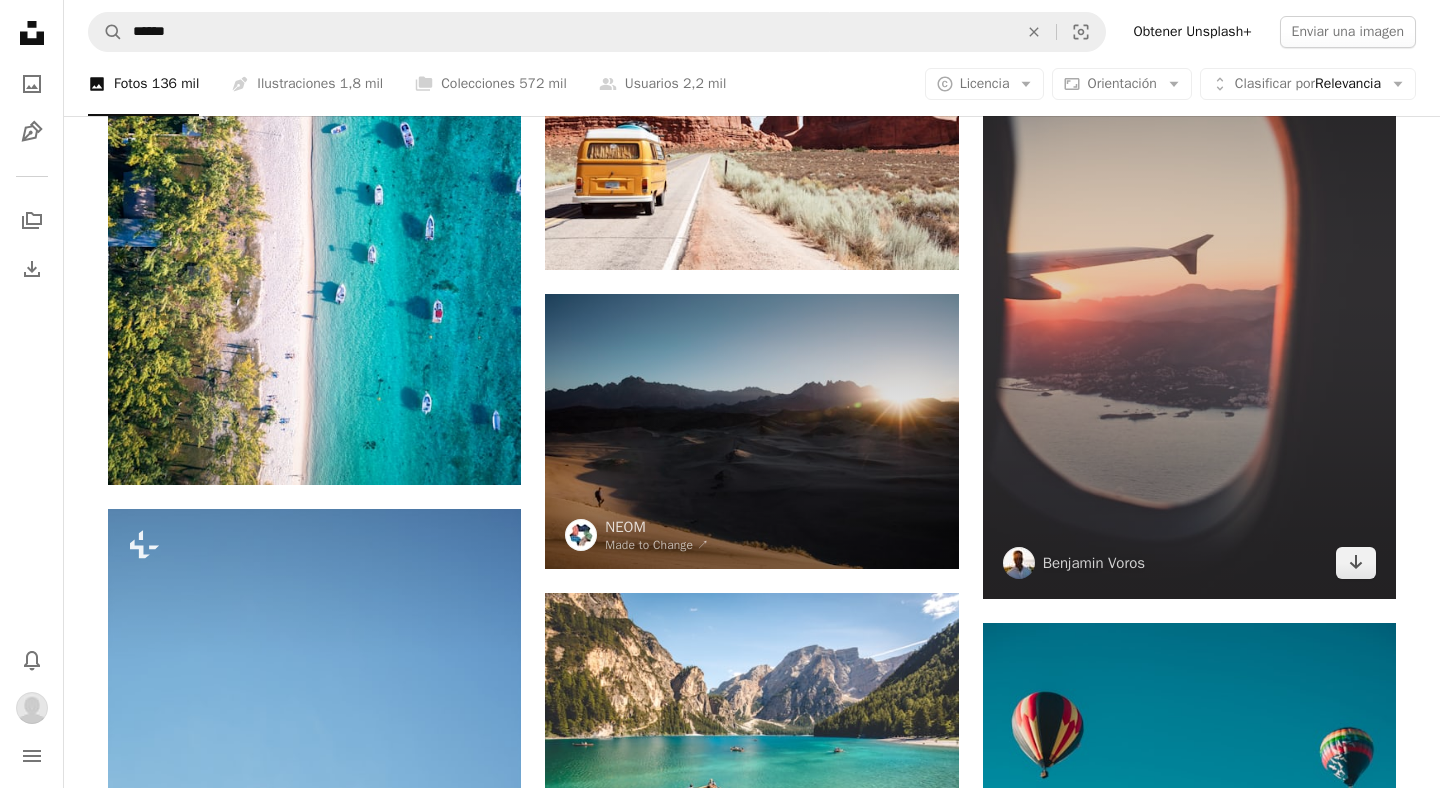 click at bounding box center [1189, 289] 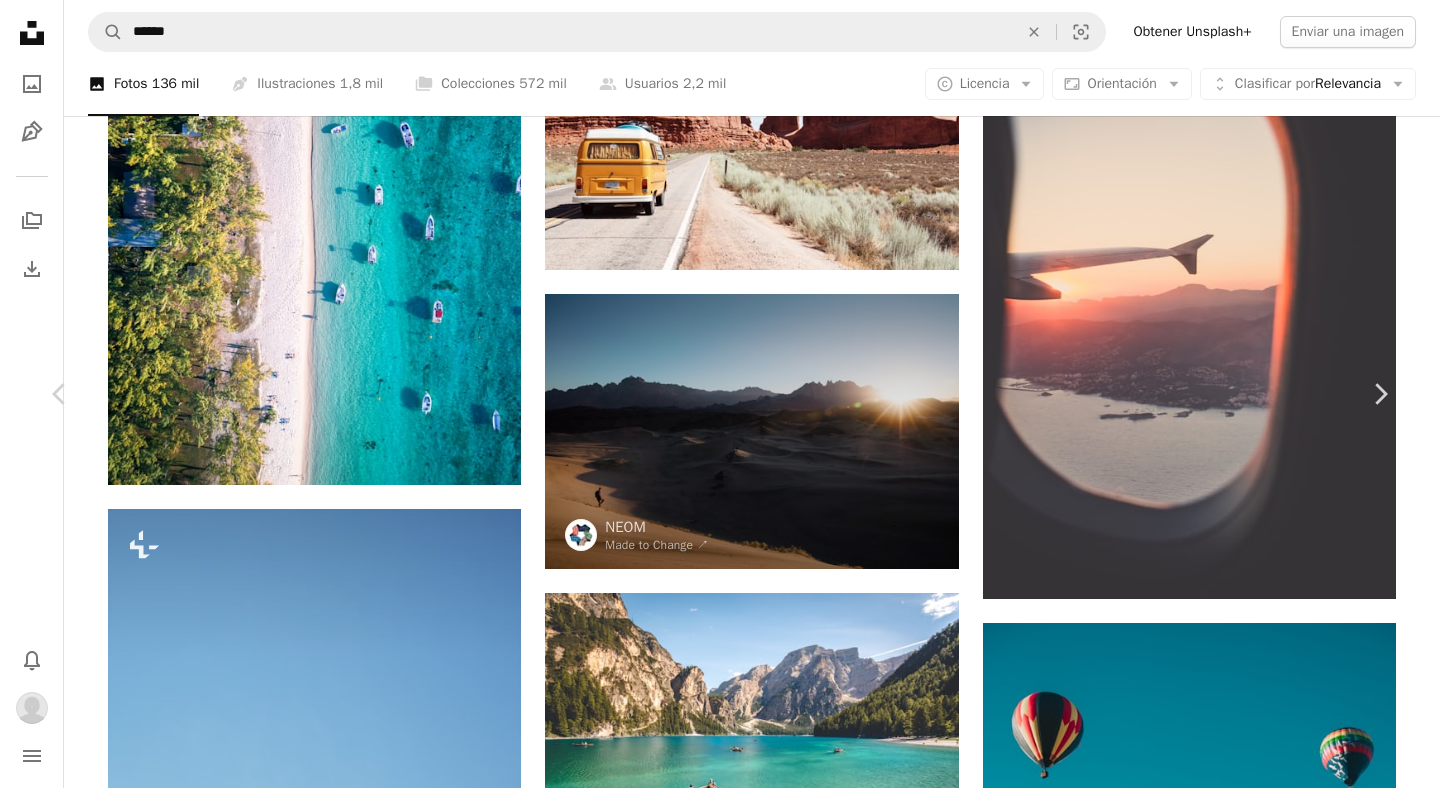 click on "An X shape" at bounding box center [20, 20] 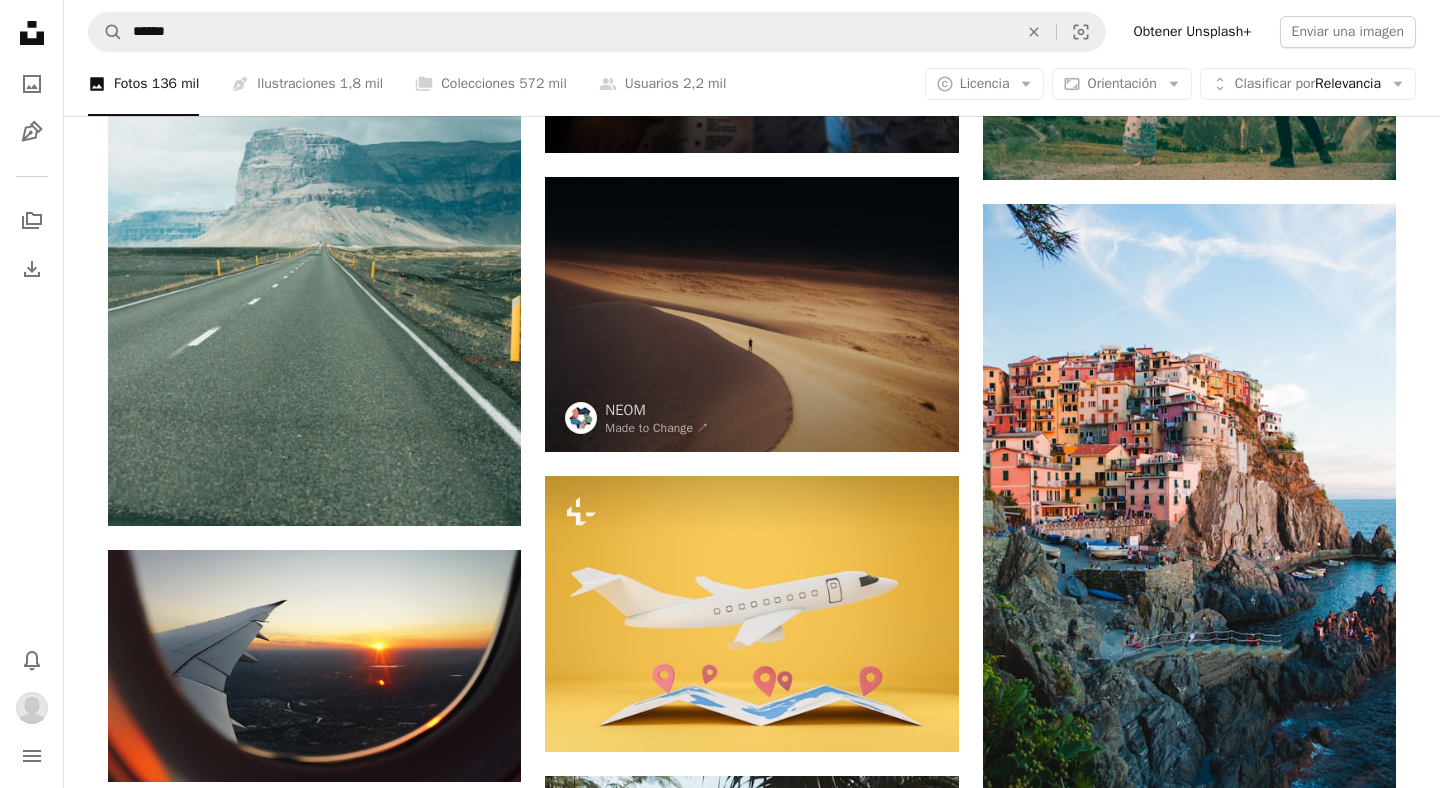 scroll, scrollTop: 2320, scrollLeft: 0, axis: vertical 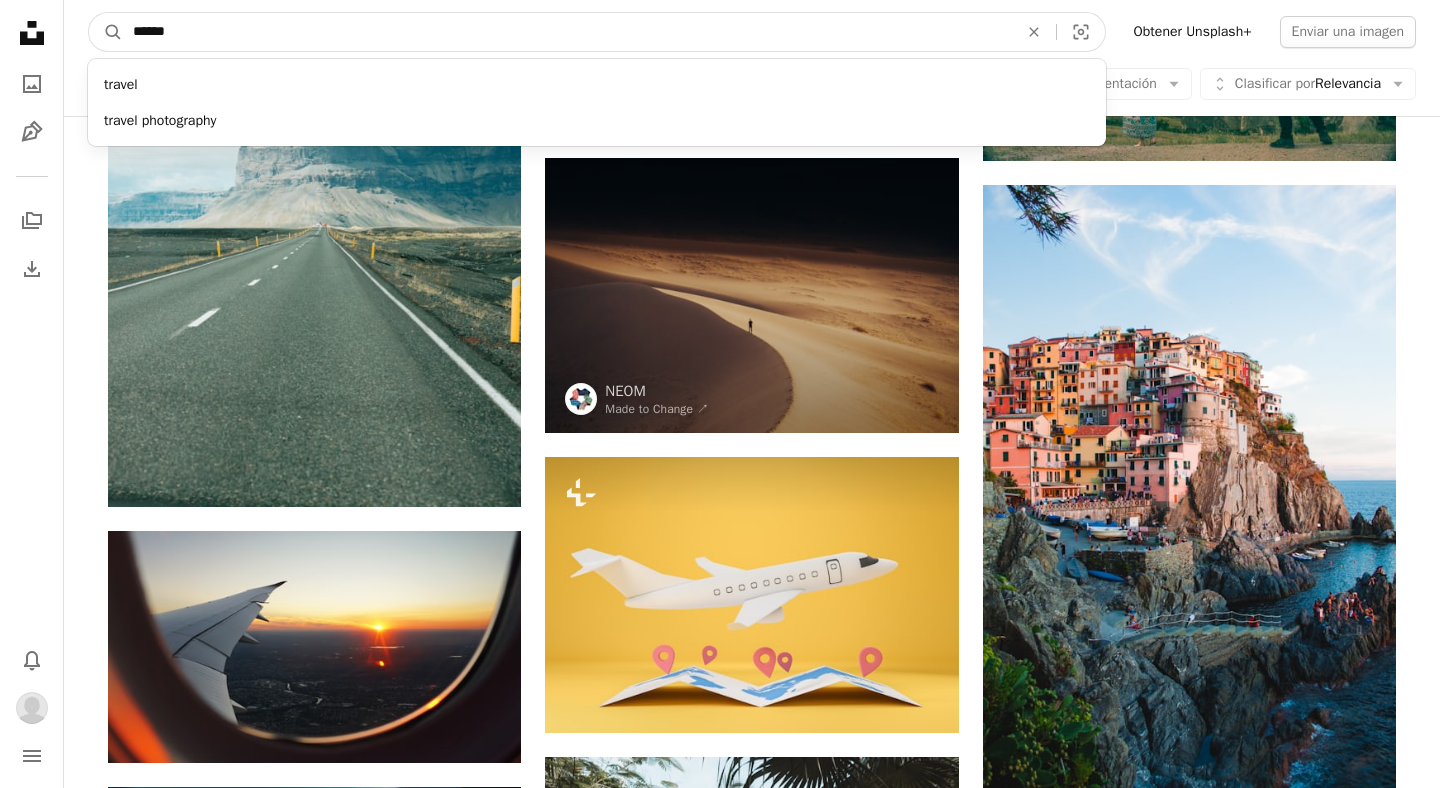 drag, startPoint x: 247, startPoint y: 25, endPoint x: 49, endPoint y: 38, distance: 198.42632 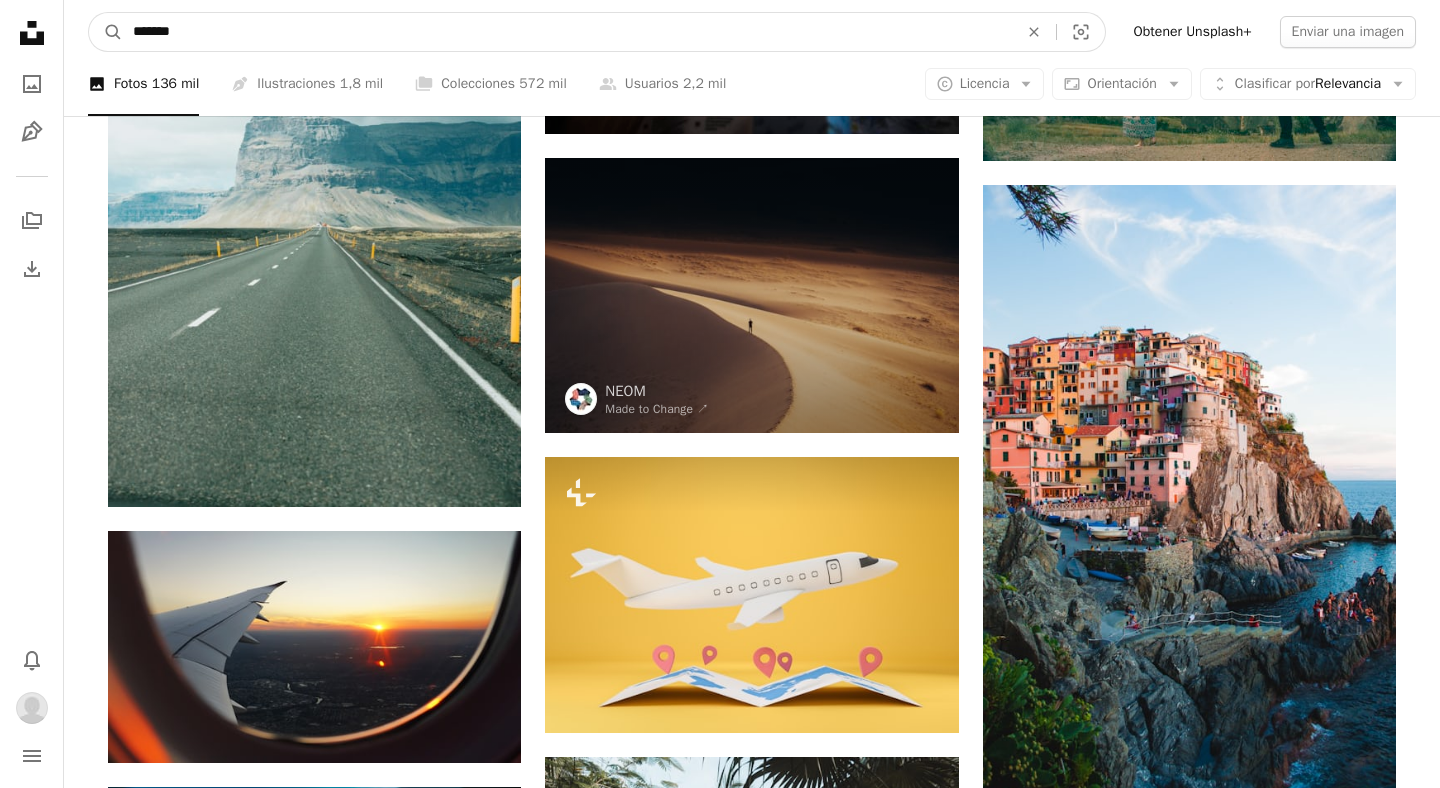 type on "********" 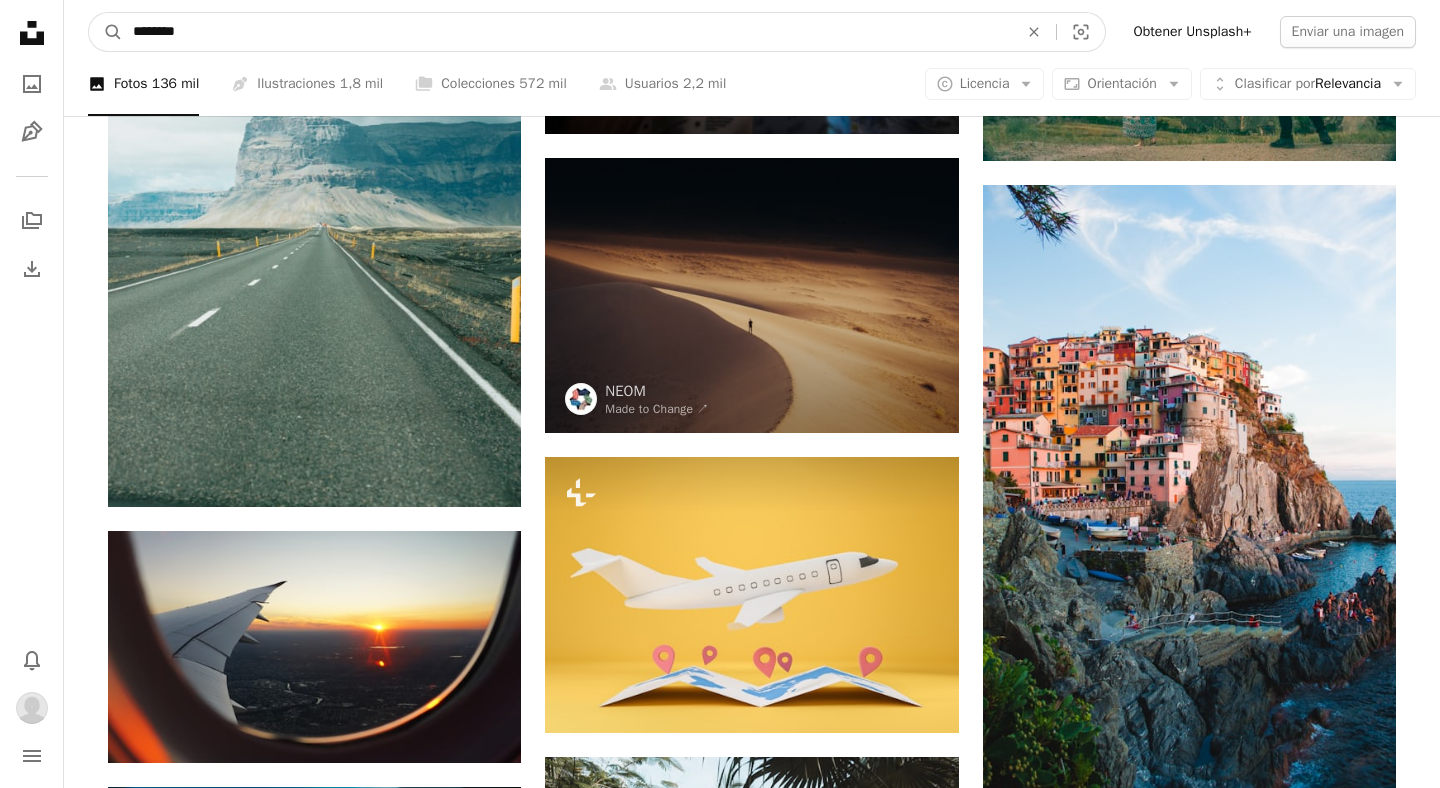 click on "A magnifying glass" at bounding box center (106, 32) 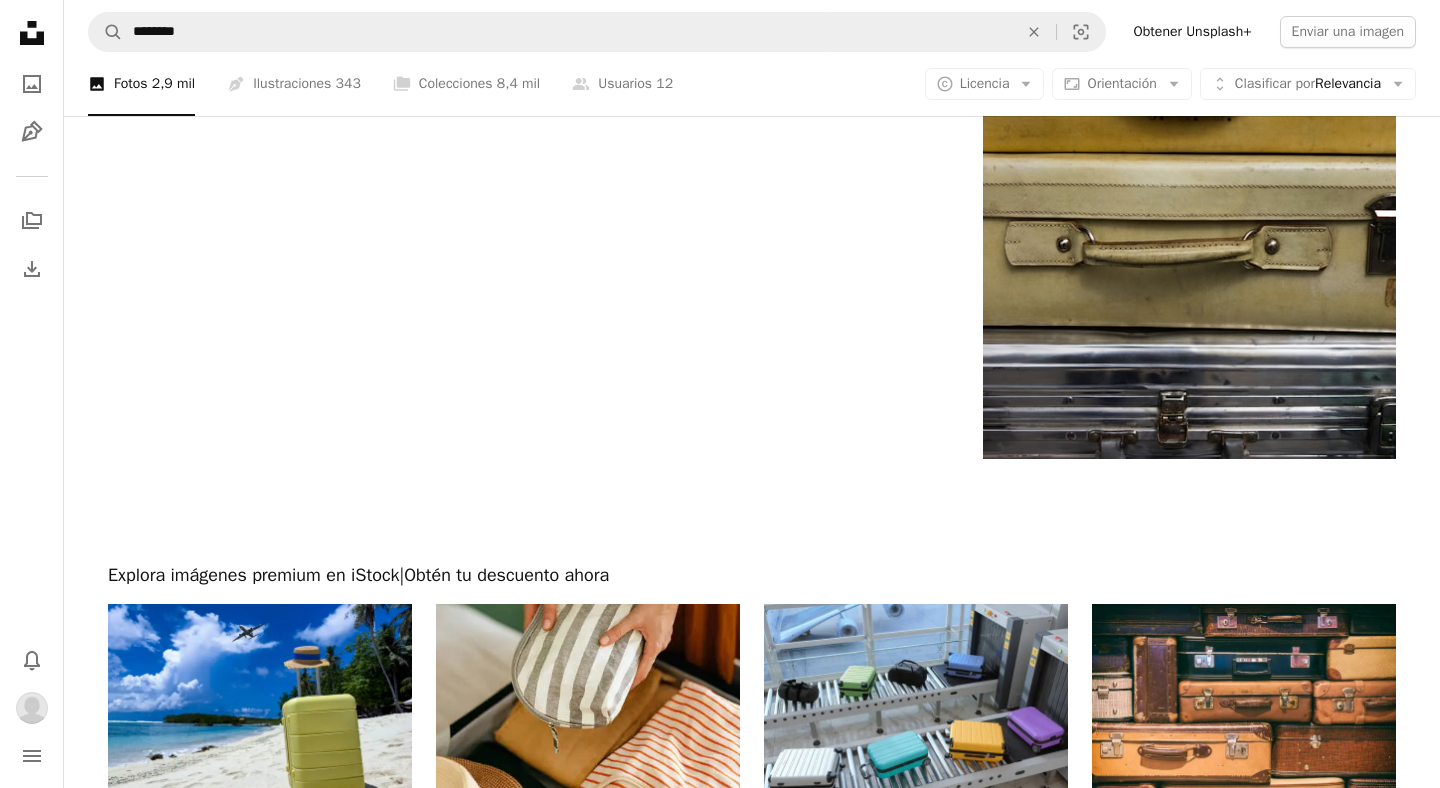 scroll, scrollTop: 4182, scrollLeft: 0, axis: vertical 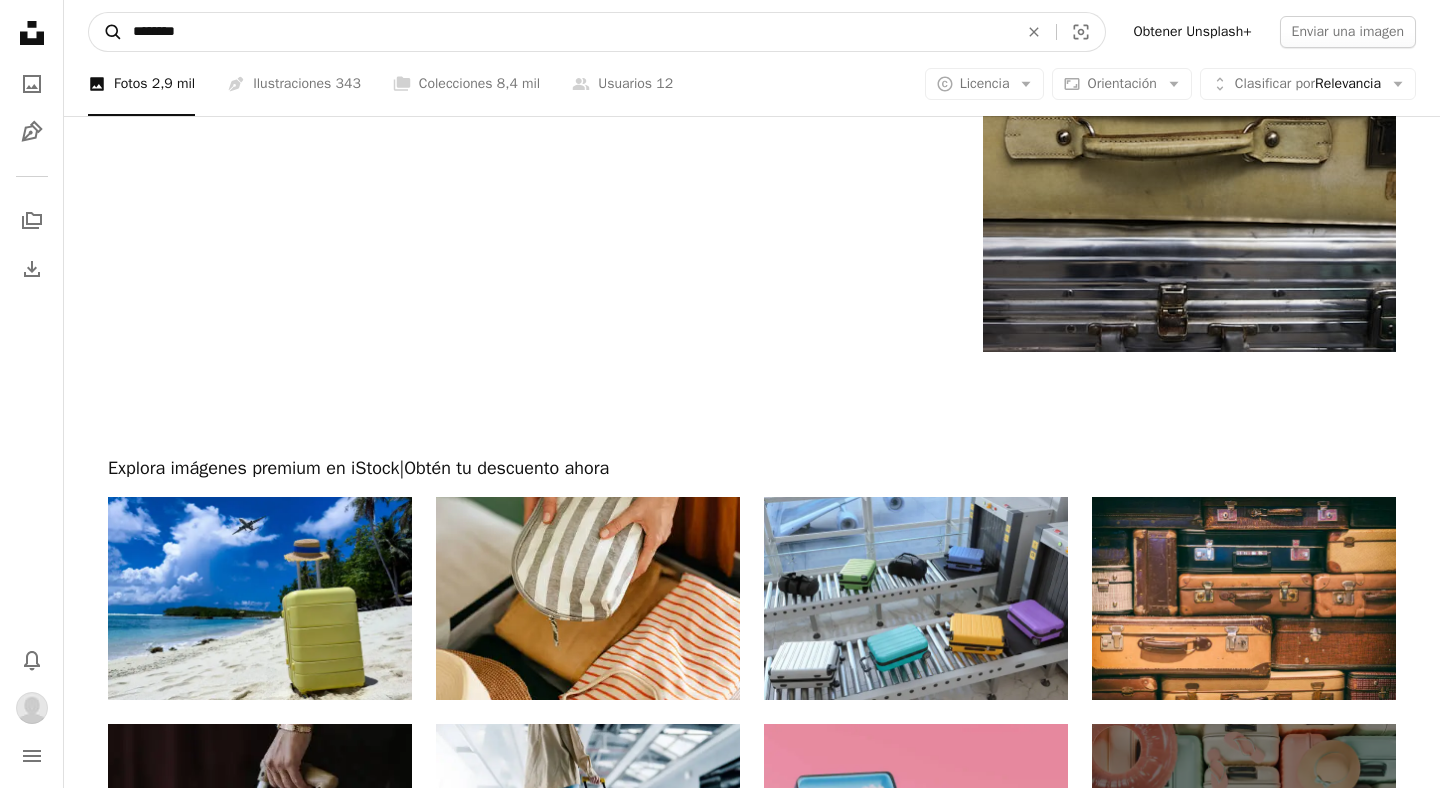 drag, startPoint x: 243, startPoint y: 39, endPoint x: 115, endPoint y: 38, distance: 128.0039 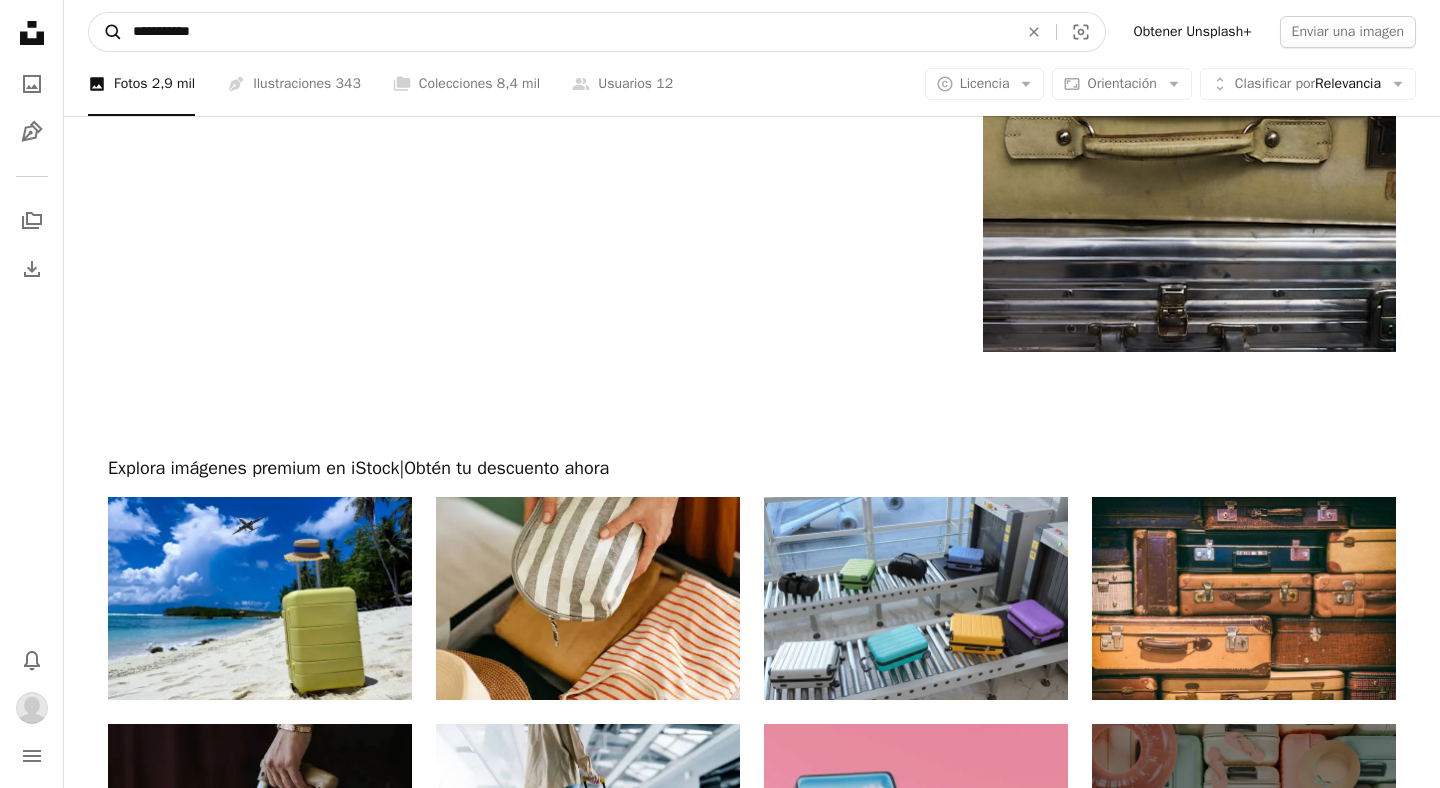 type on "**********" 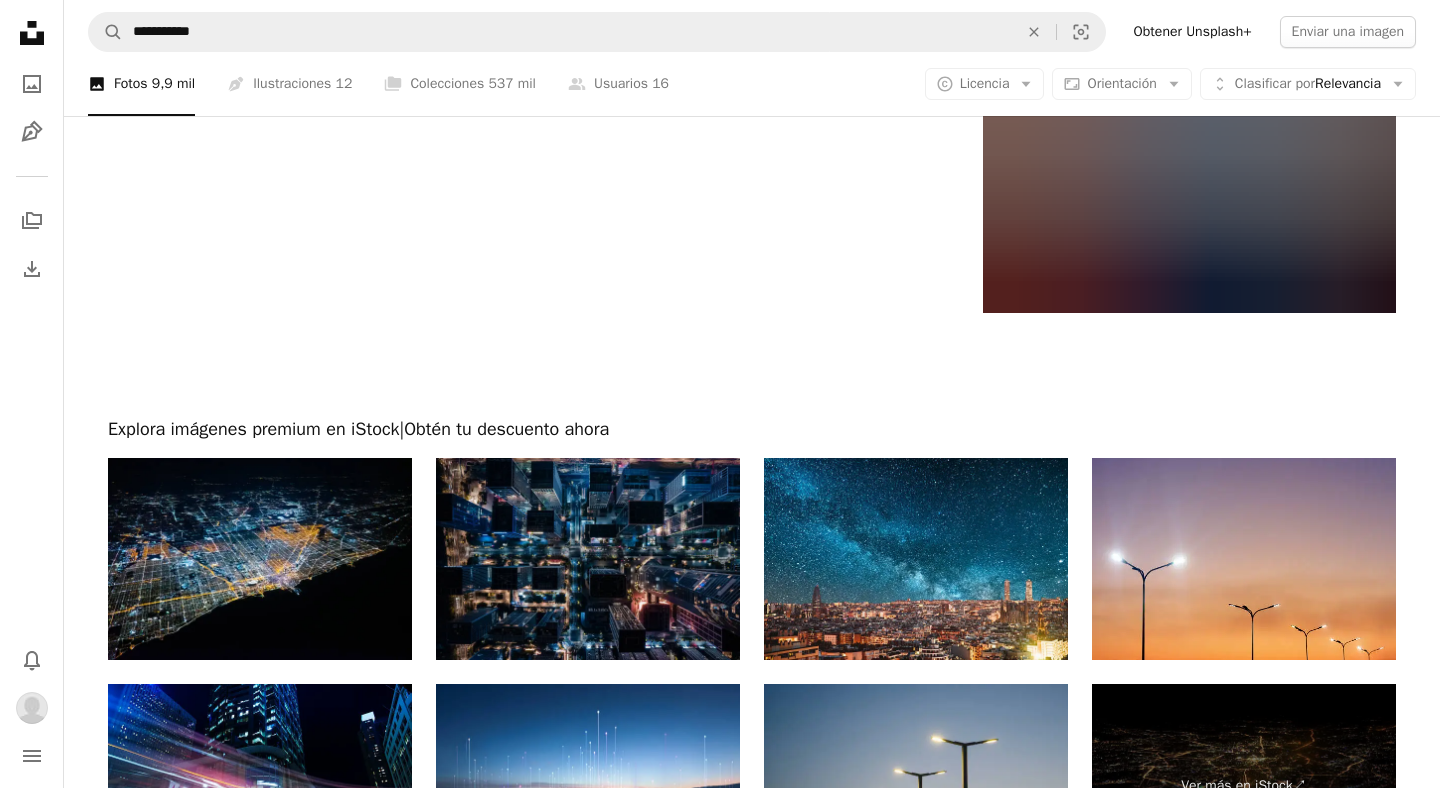 scroll, scrollTop: 4310, scrollLeft: 0, axis: vertical 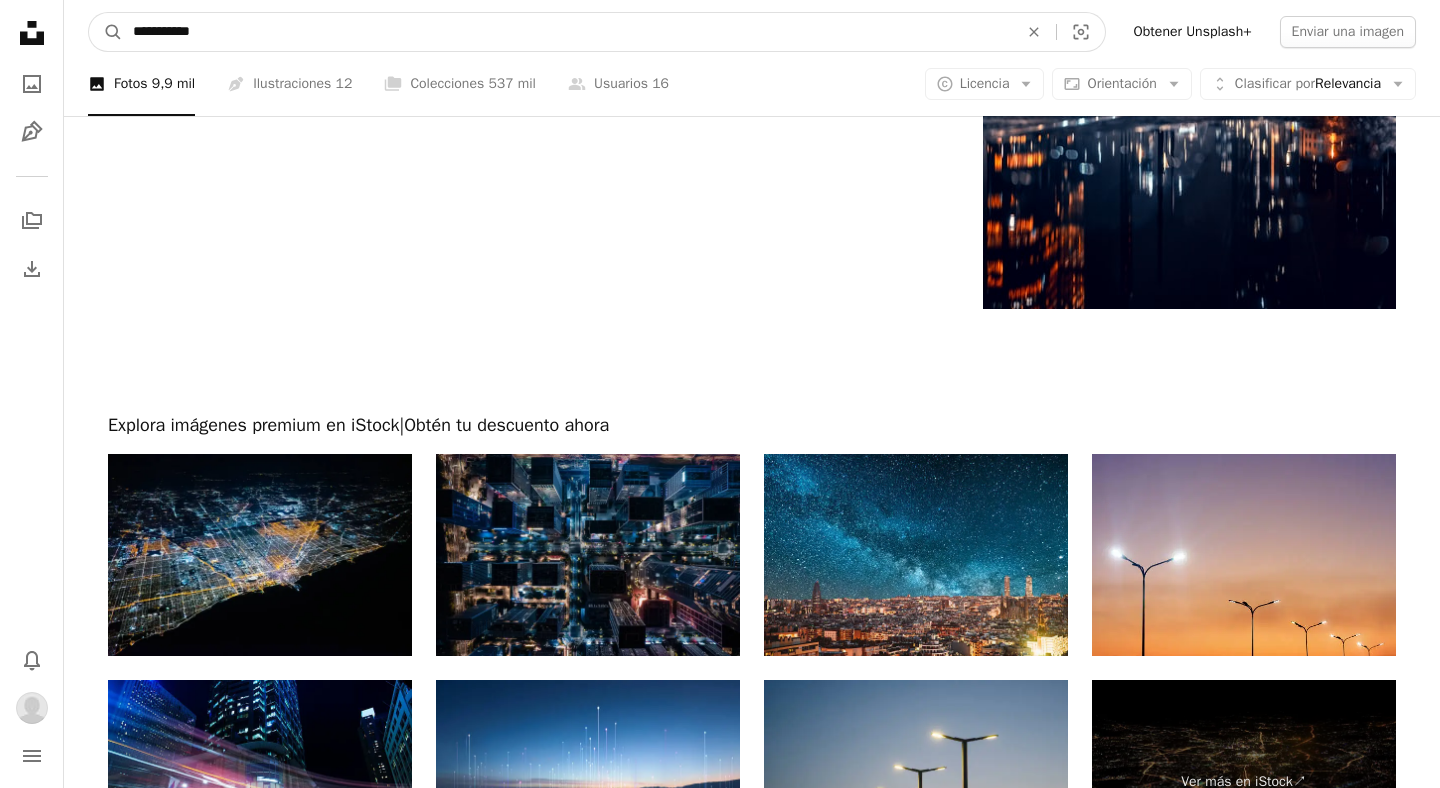 drag, startPoint x: 344, startPoint y: 20, endPoint x: 239, endPoint y: 22, distance: 105.01904 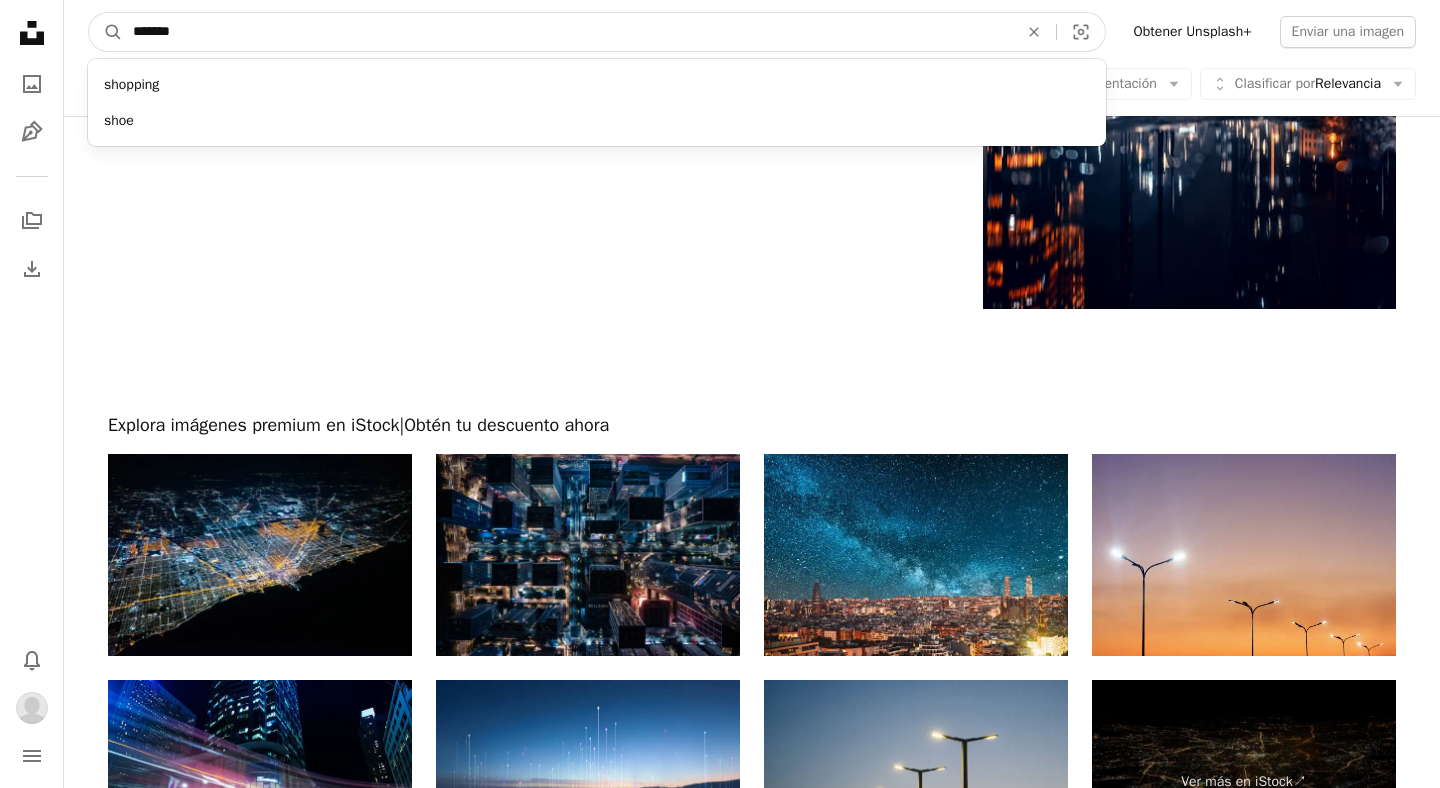 type on "********" 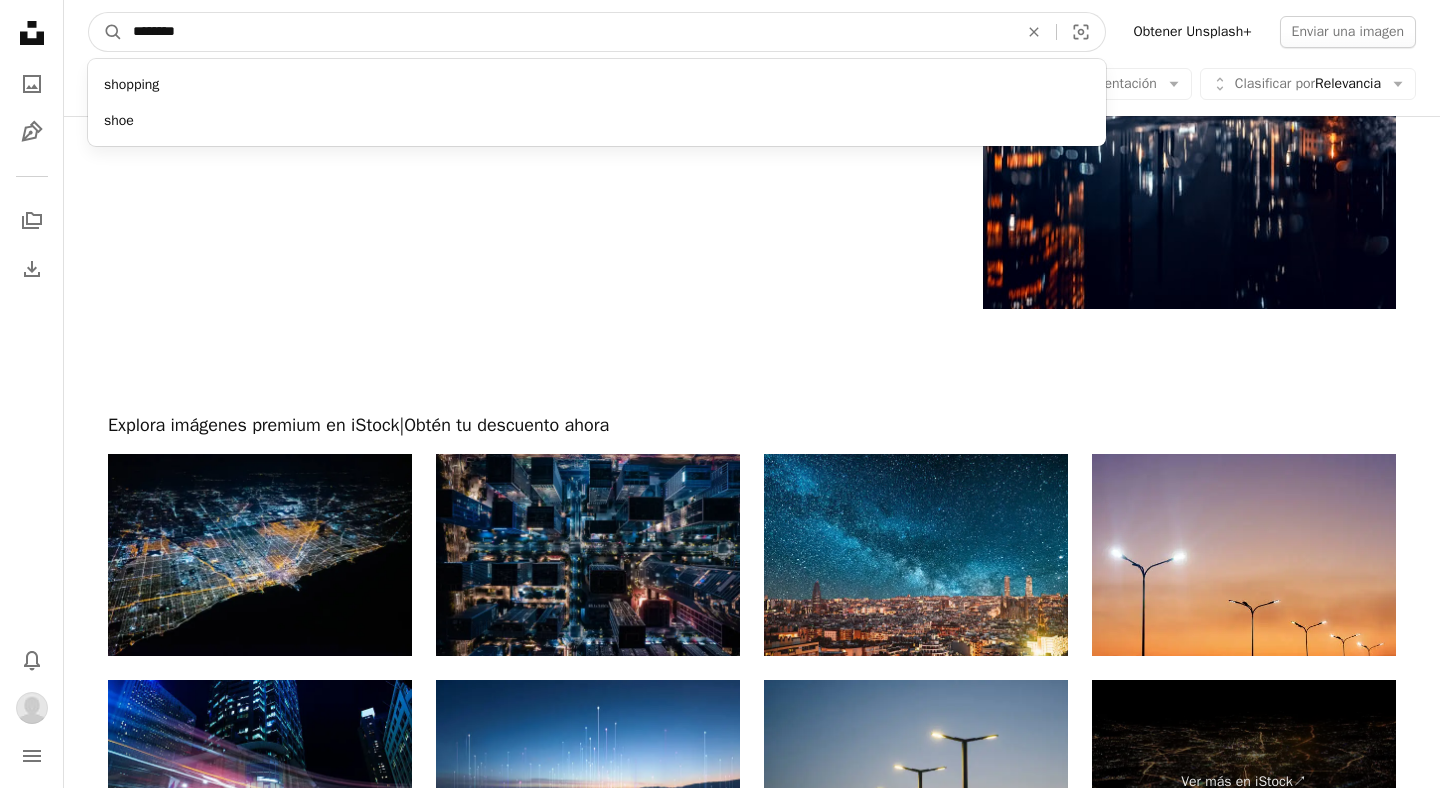 click on "A magnifying glass" at bounding box center [106, 32] 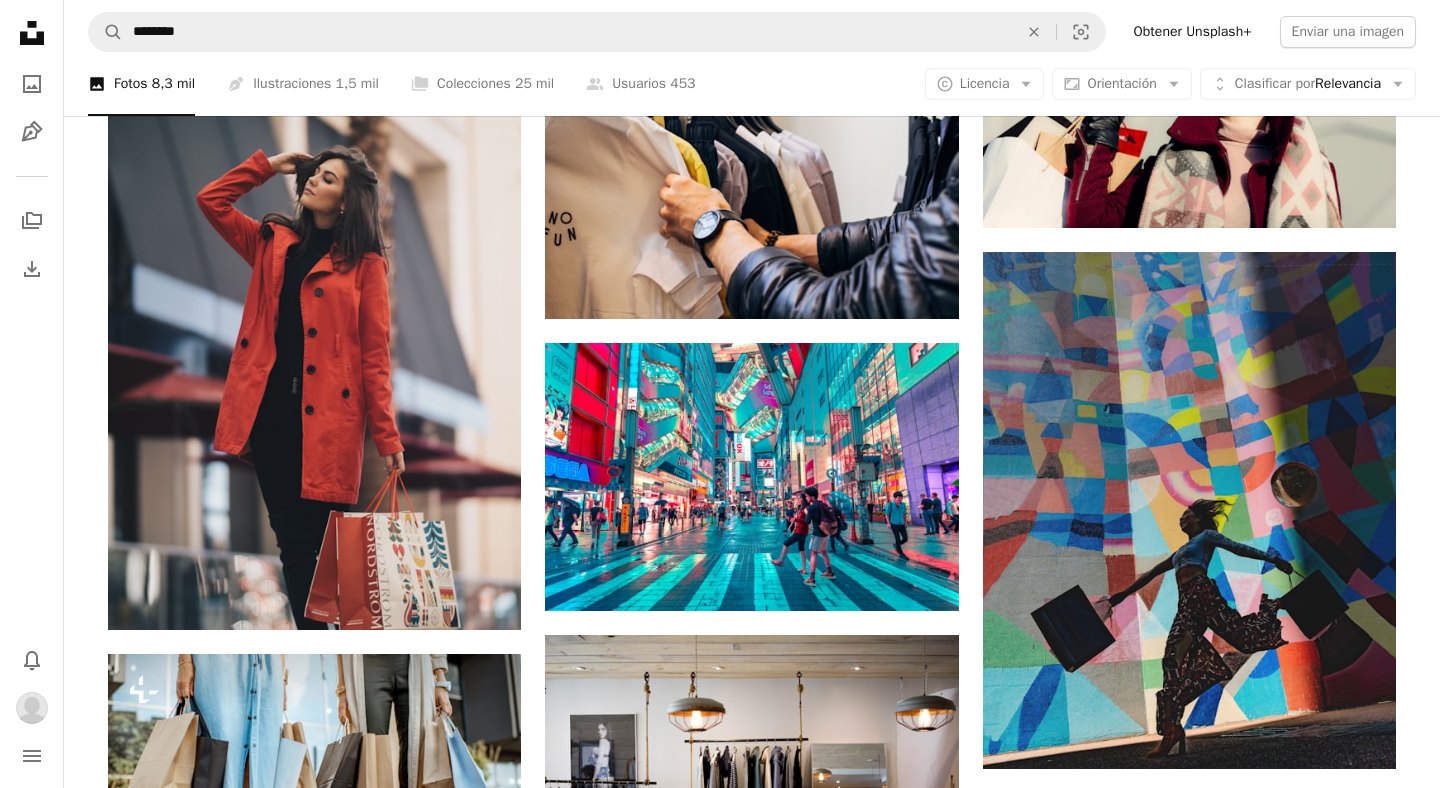 scroll, scrollTop: 1699, scrollLeft: 0, axis: vertical 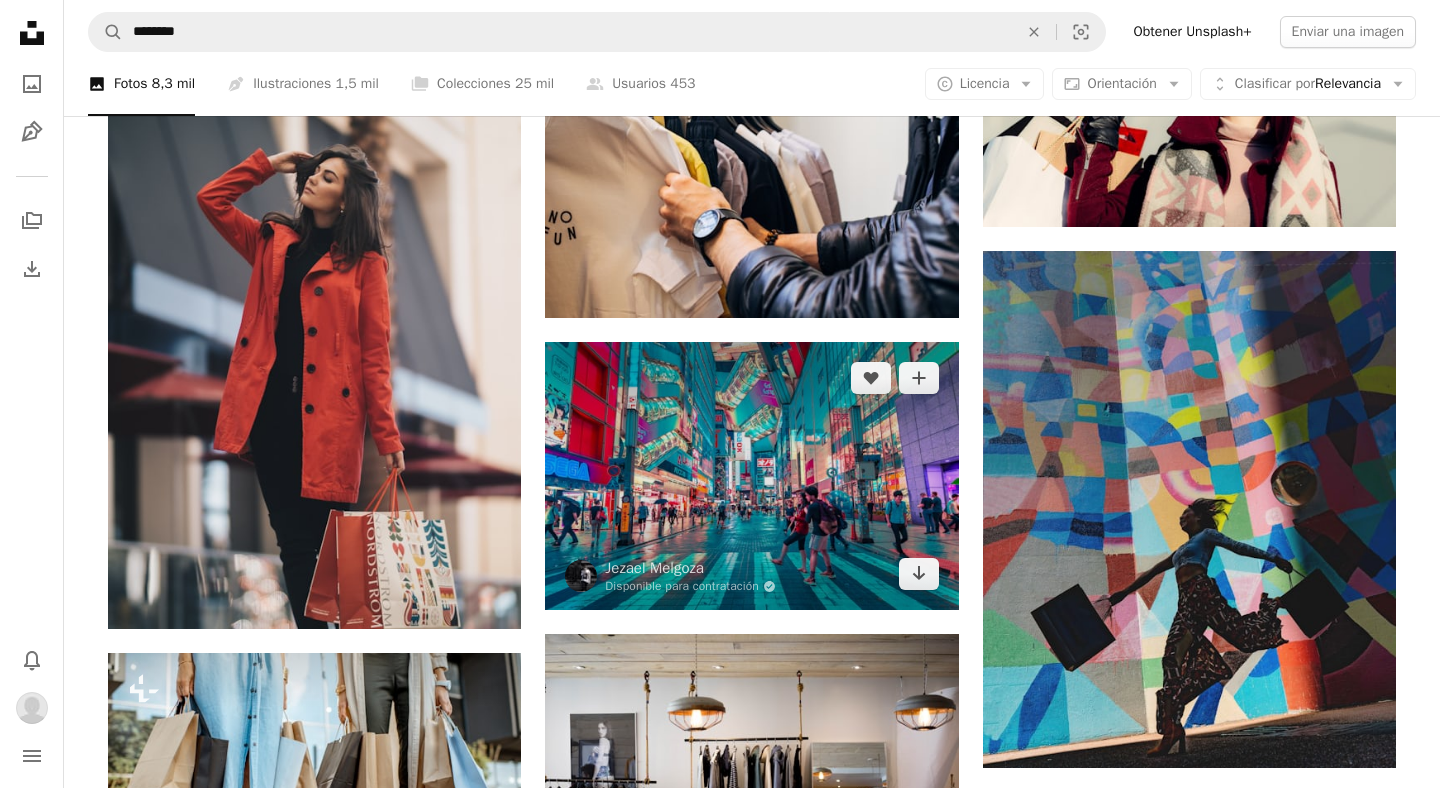 click at bounding box center [751, 476] 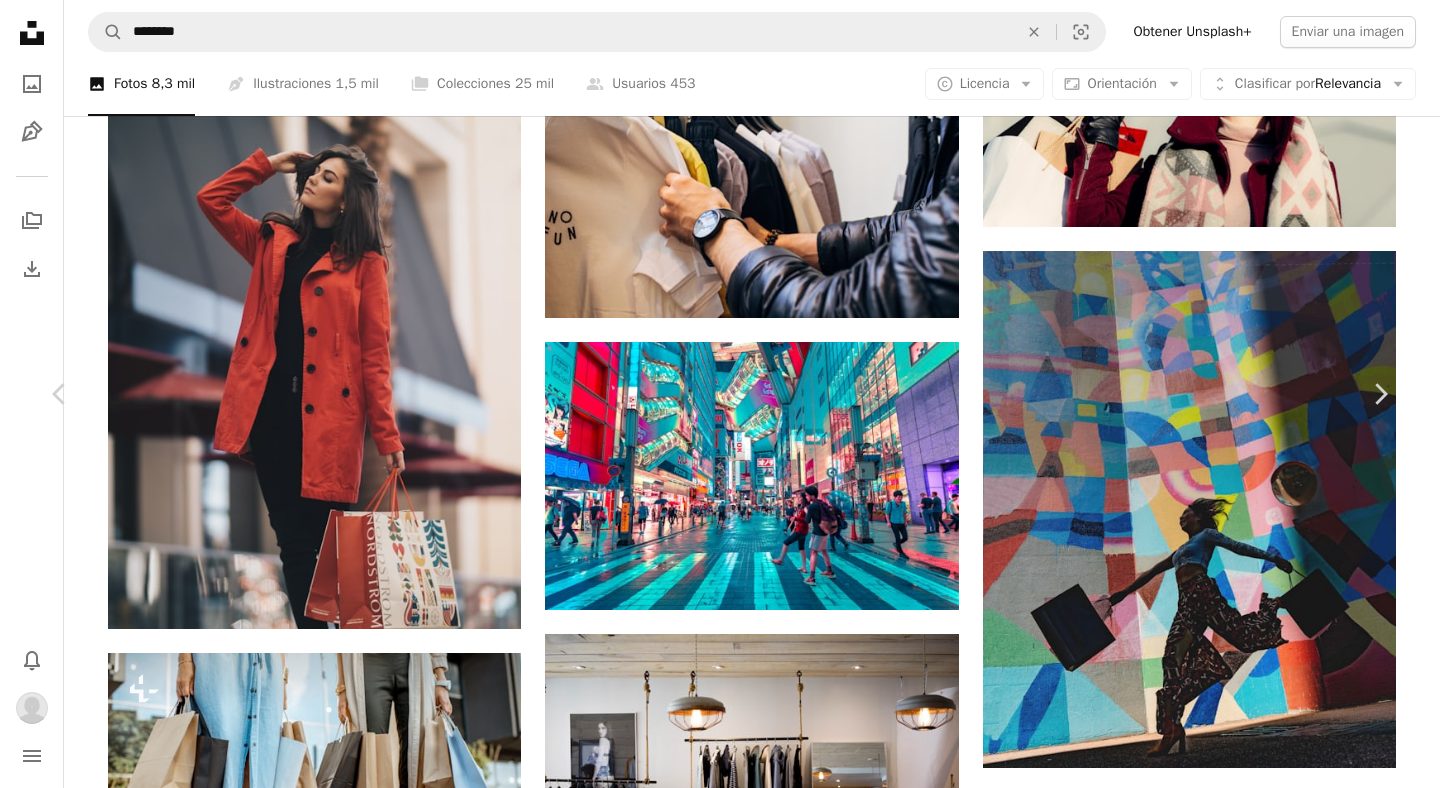 click on "An X shape" at bounding box center (20, 20) 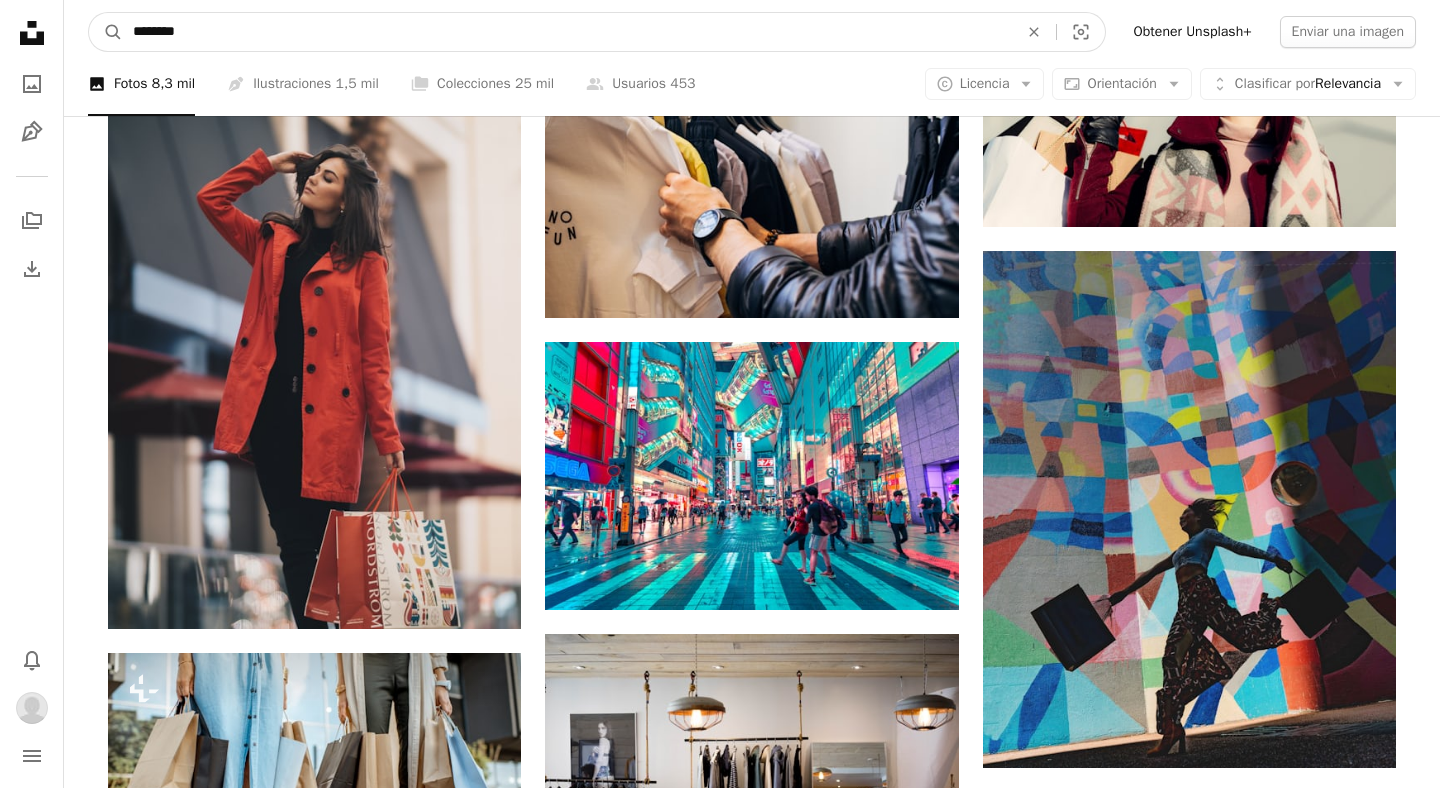 drag, startPoint x: 224, startPoint y: 38, endPoint x: 33, endPoint y: 38, distance: 191 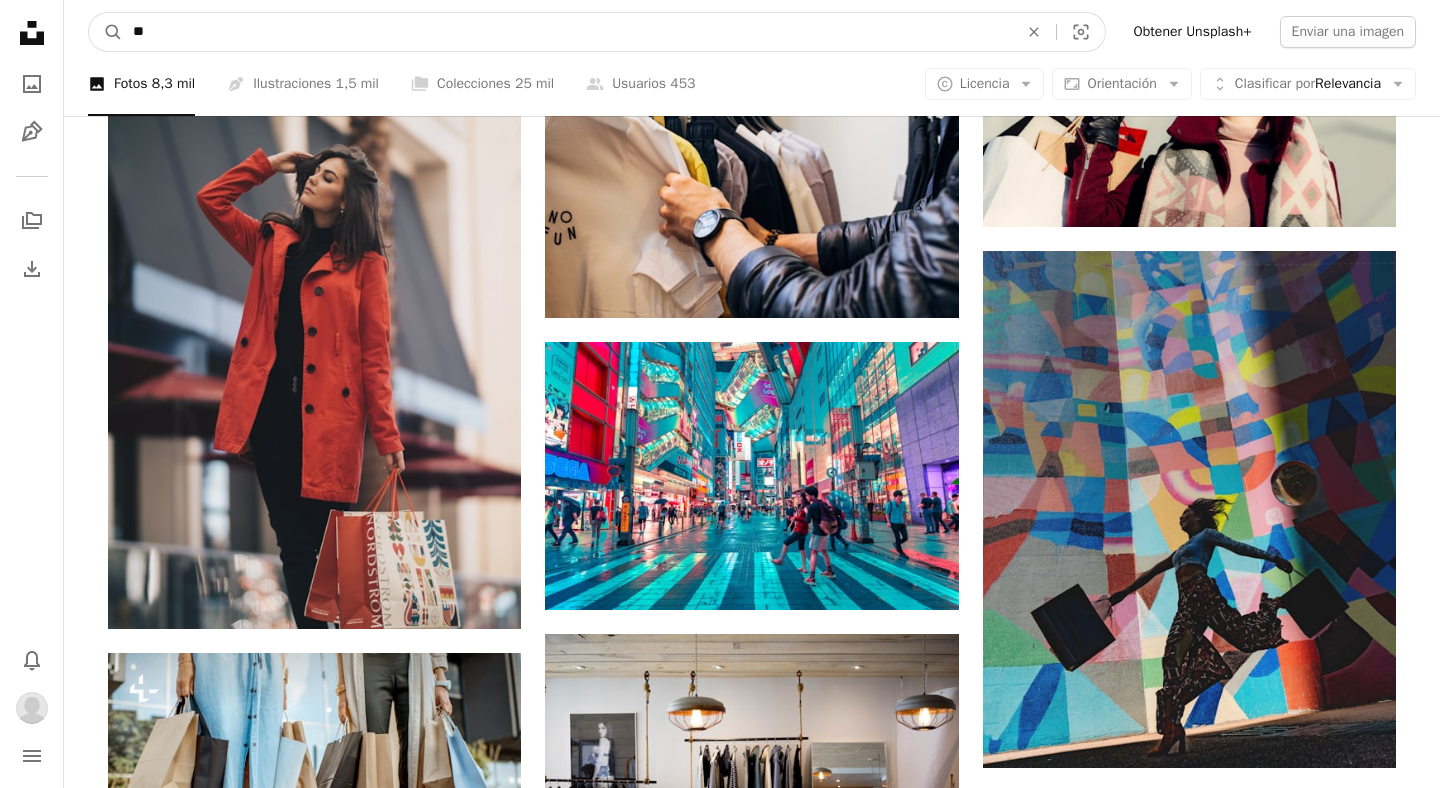 type on "*" 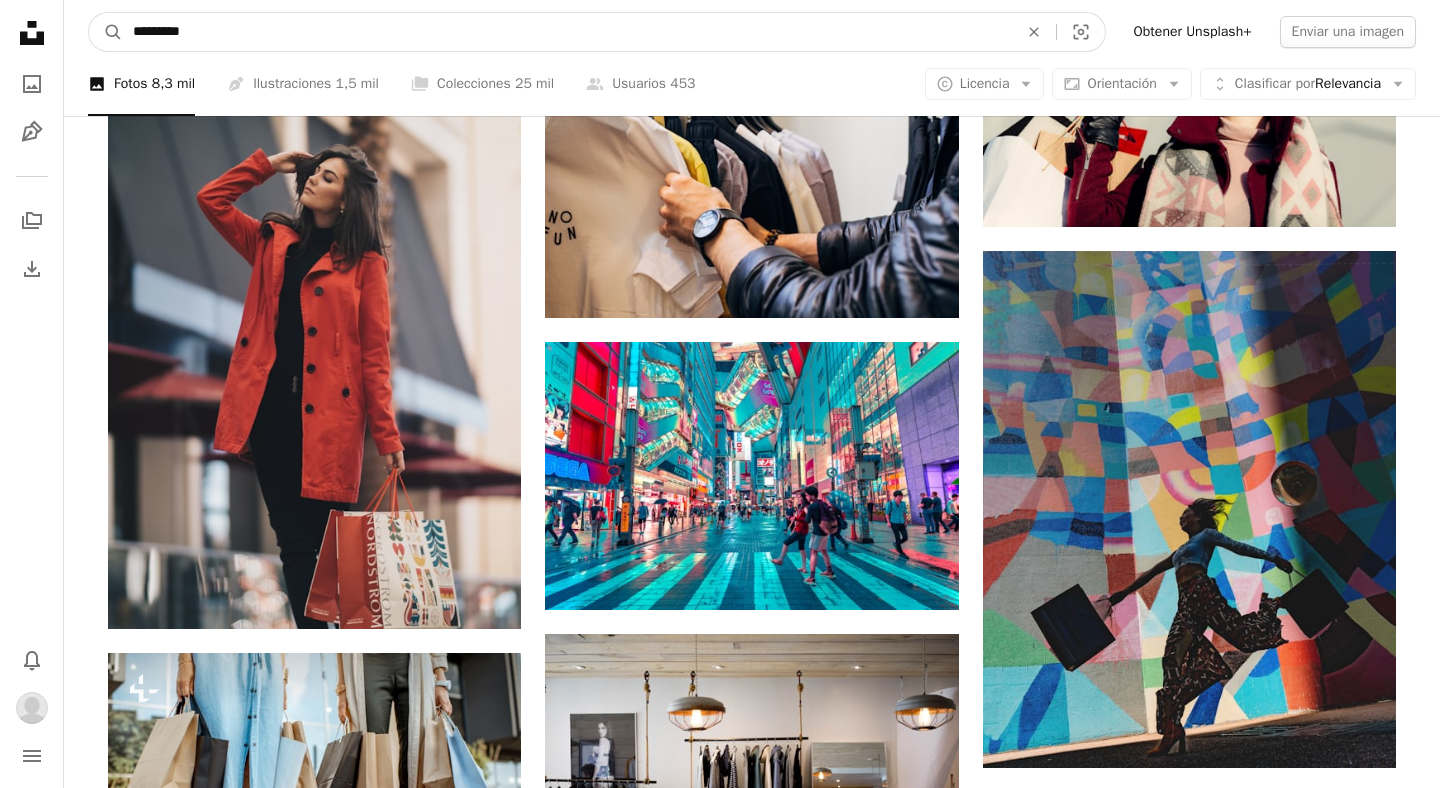 type on "*********" 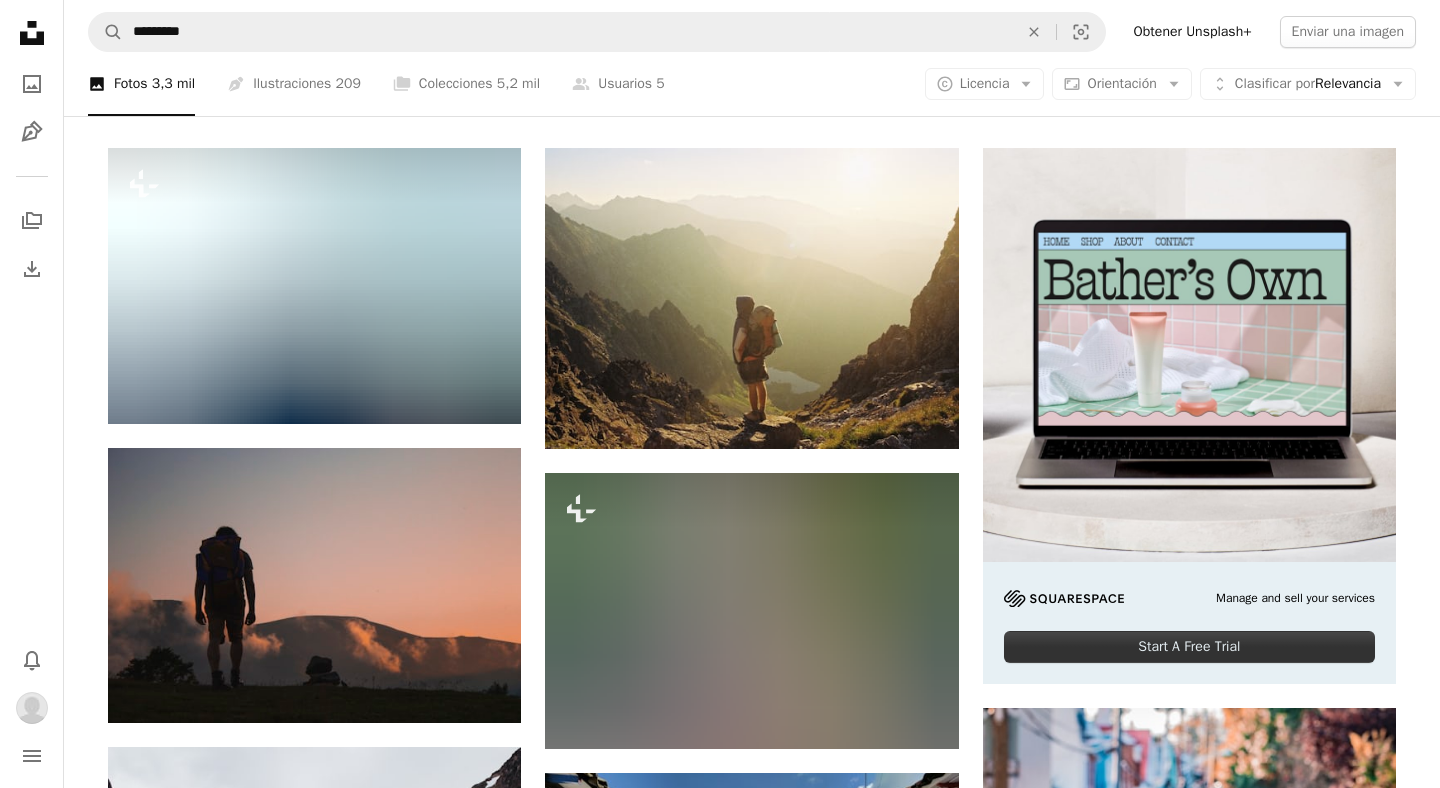 scroll, scrollTop: 378, scrollLeft: 0, axis: vertical 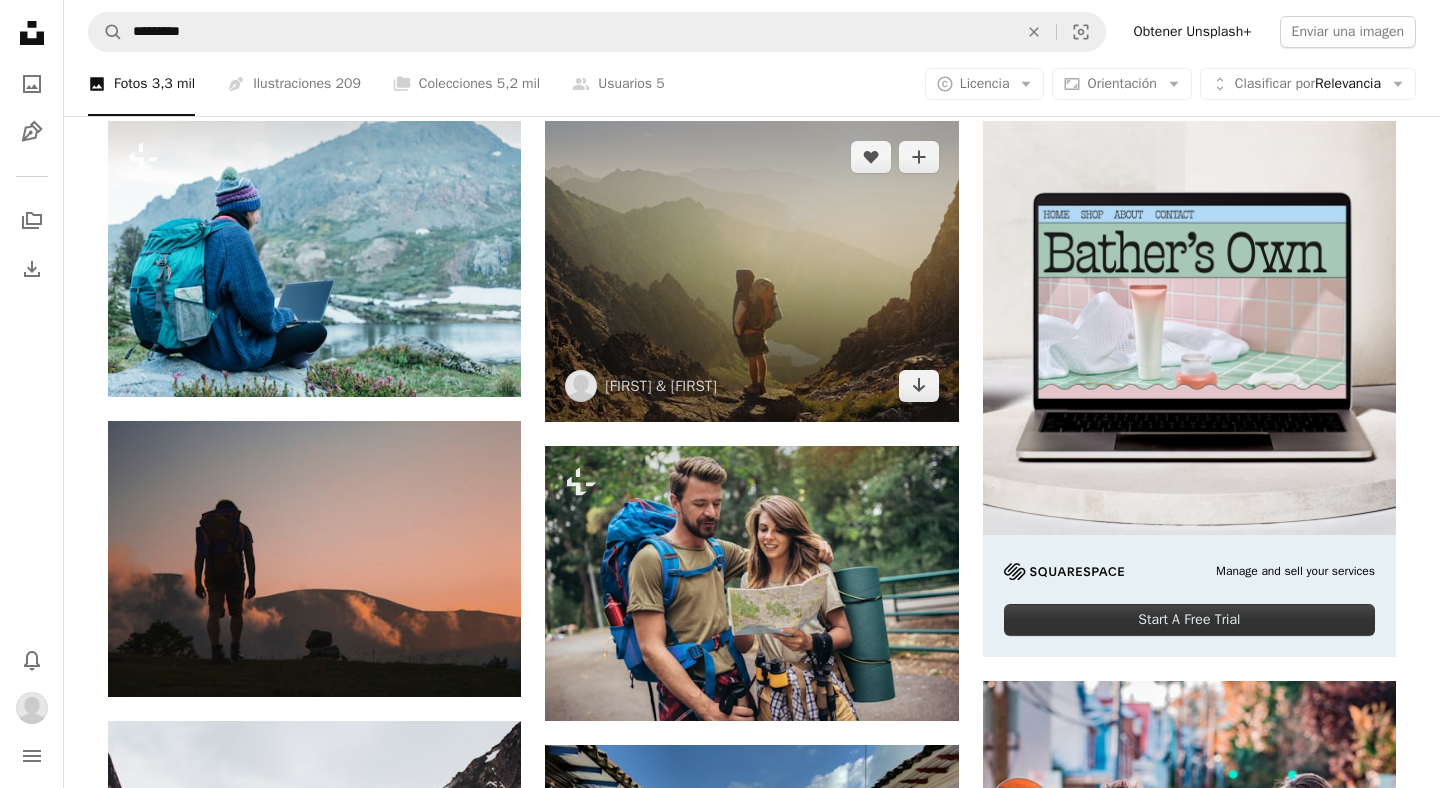 click at bounding box center [751, 271] 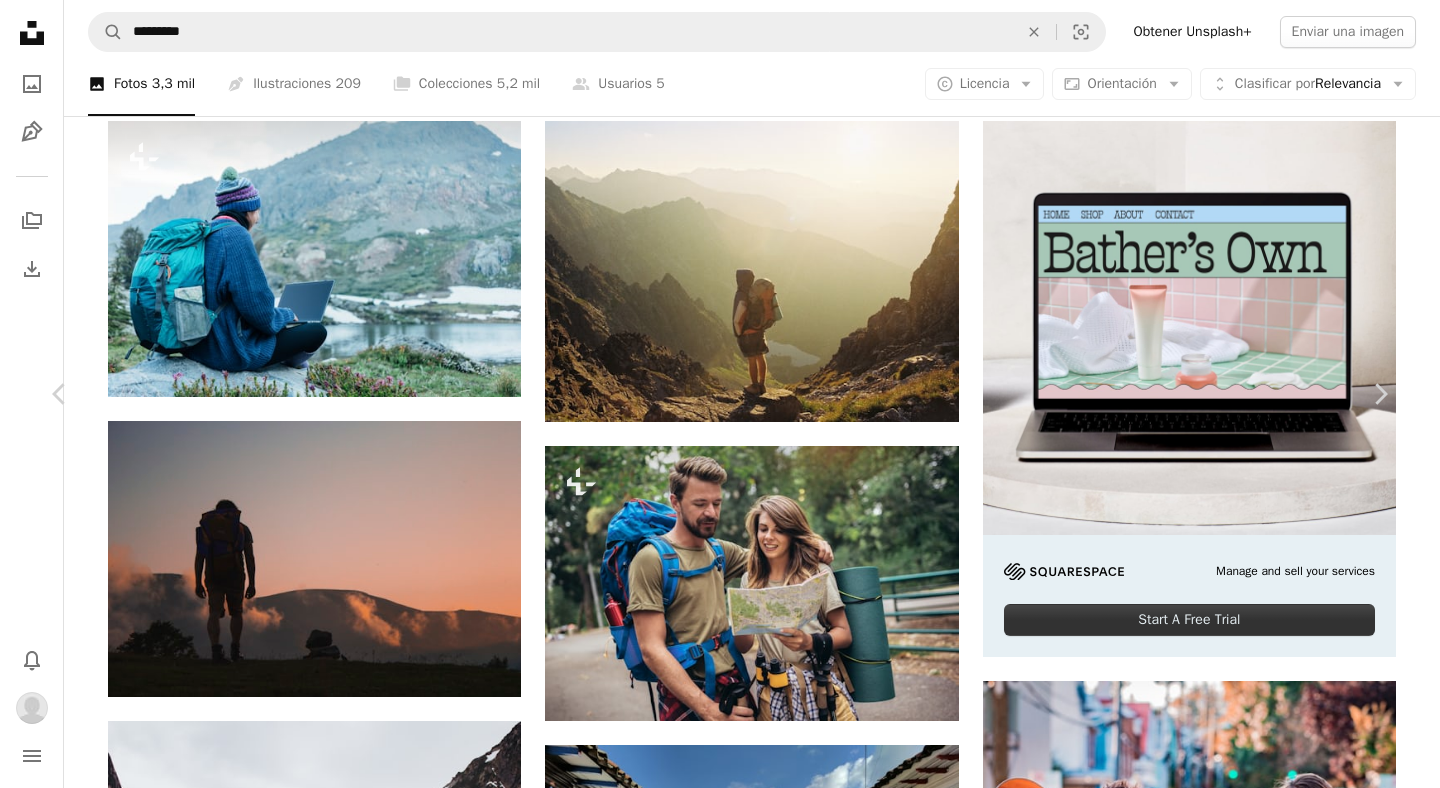 click on "An X shape" at bounding box center (20, 20) 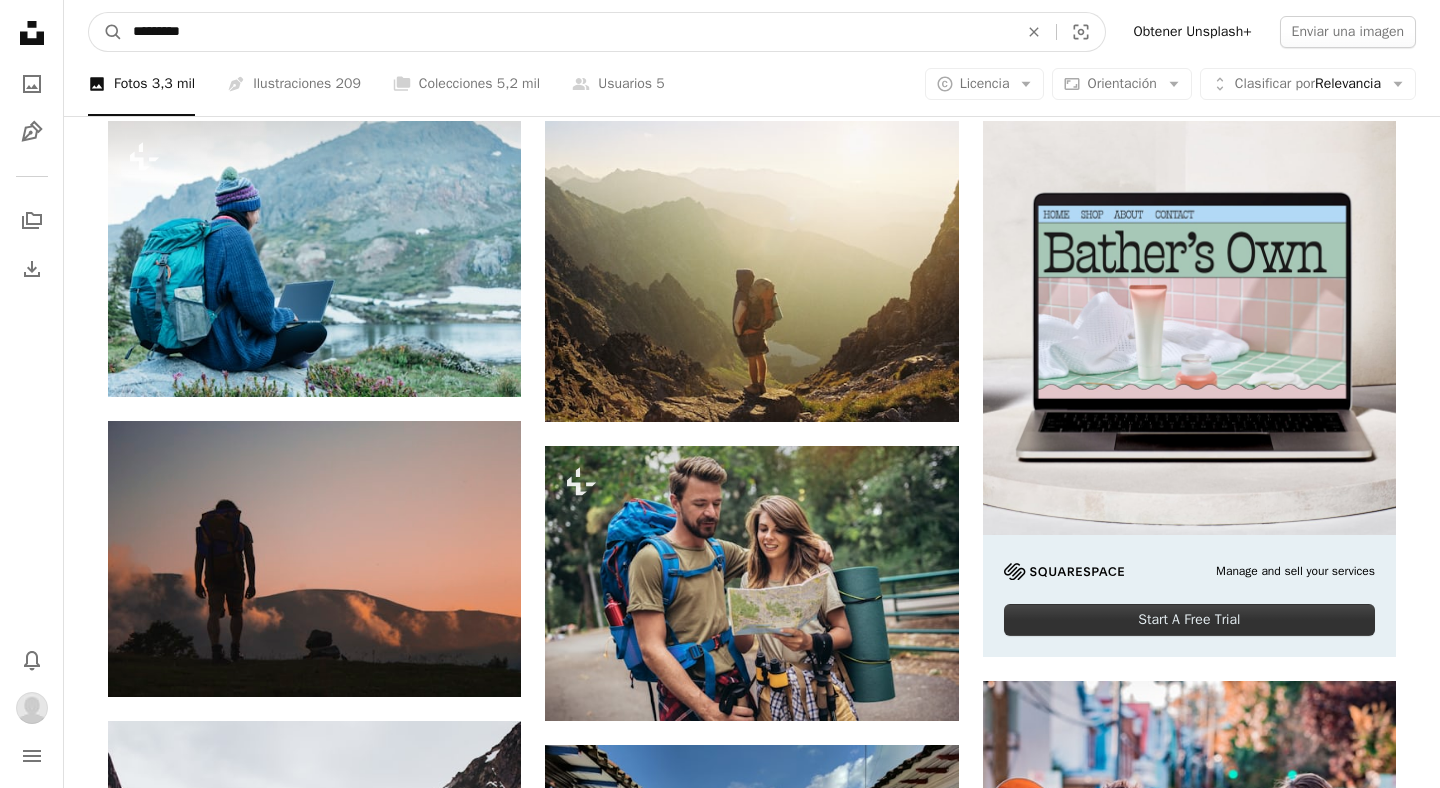 click on "*********" at bounding box center (567, 32) 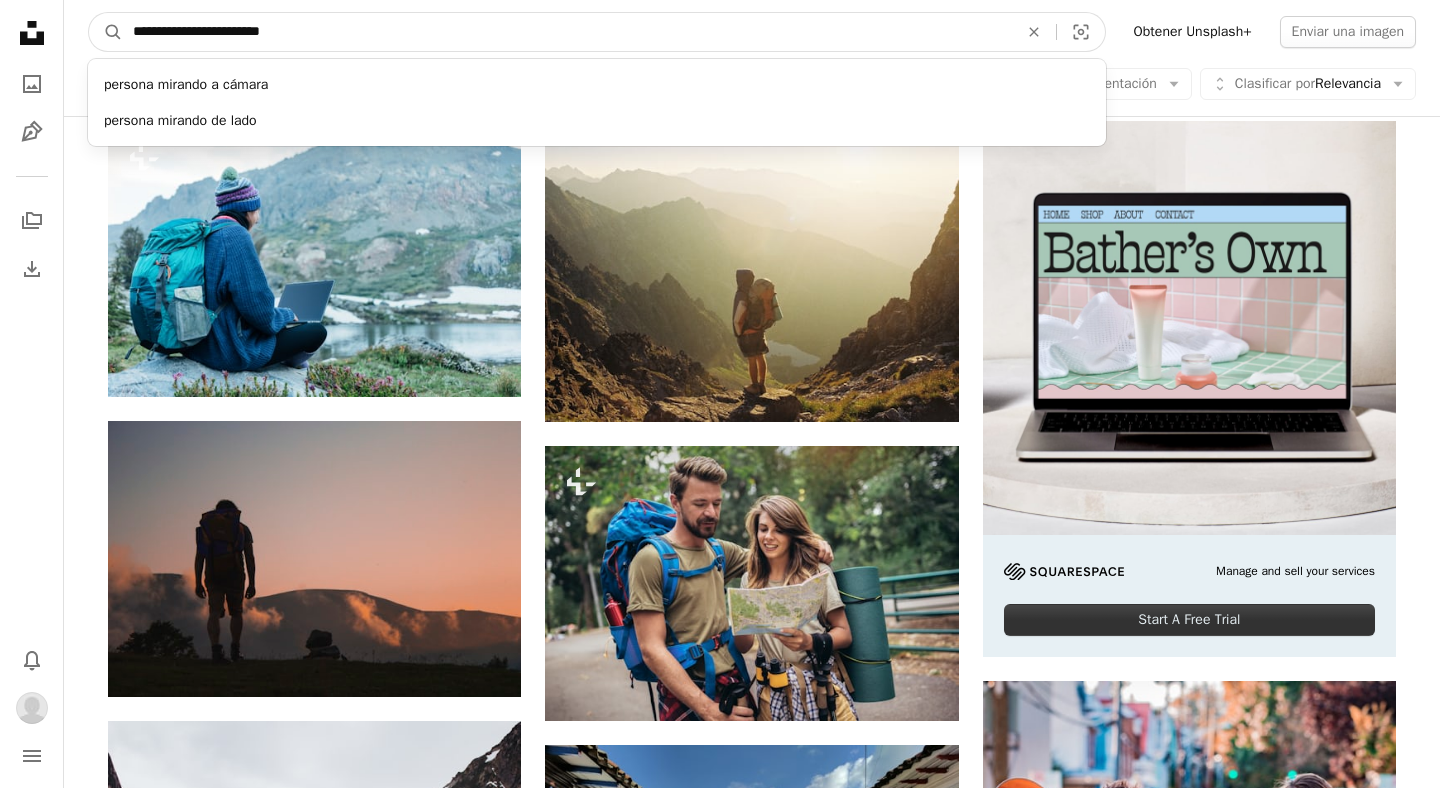 type on "**********" 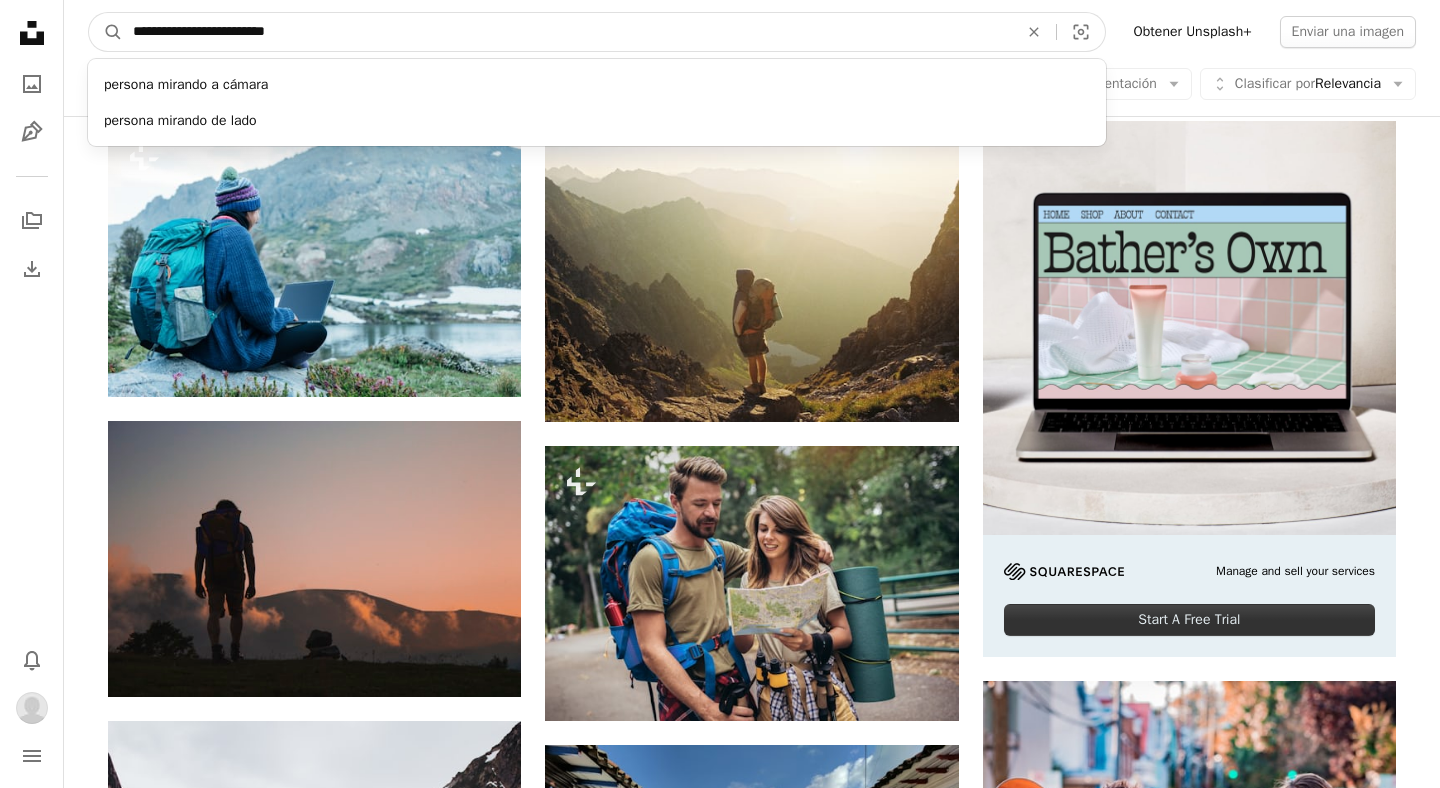 click on "A magnifying glass" at bounding box center [106, 32] 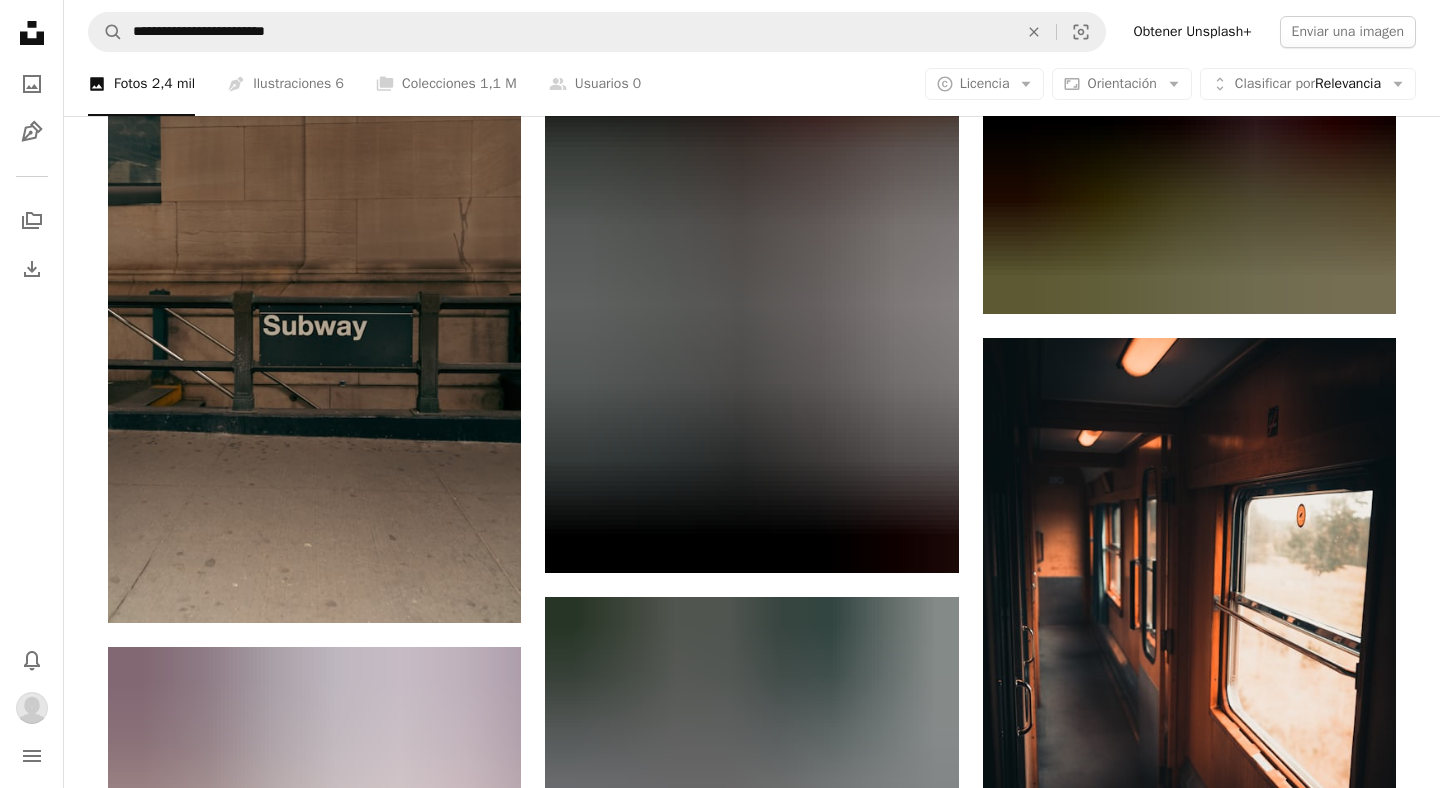 scroll, scrollTop: 2345, scrollLeft: 0, axis: vertical 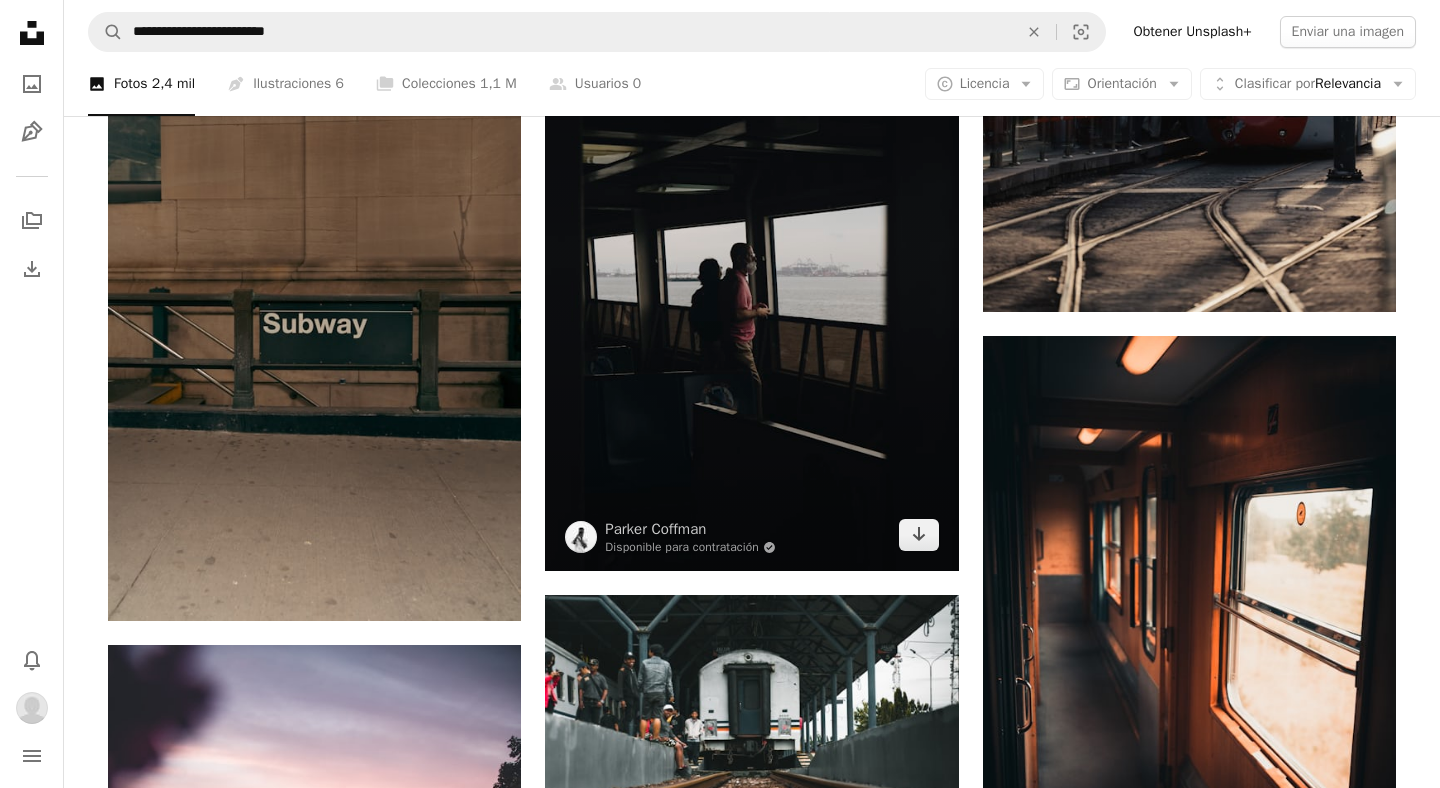 click at bounding box center (751, 261) 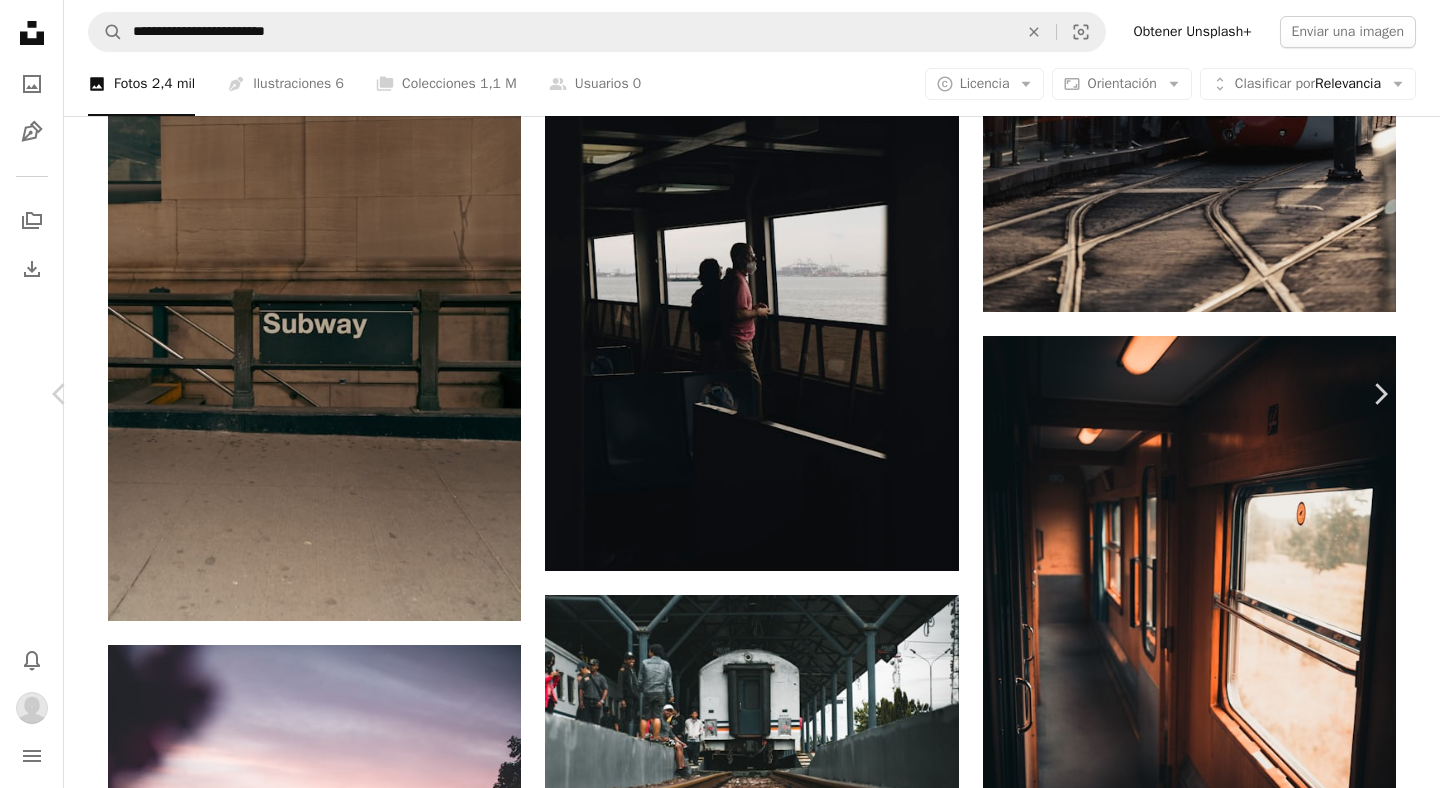 click on "An X shape" at bounding box center [20, 20] 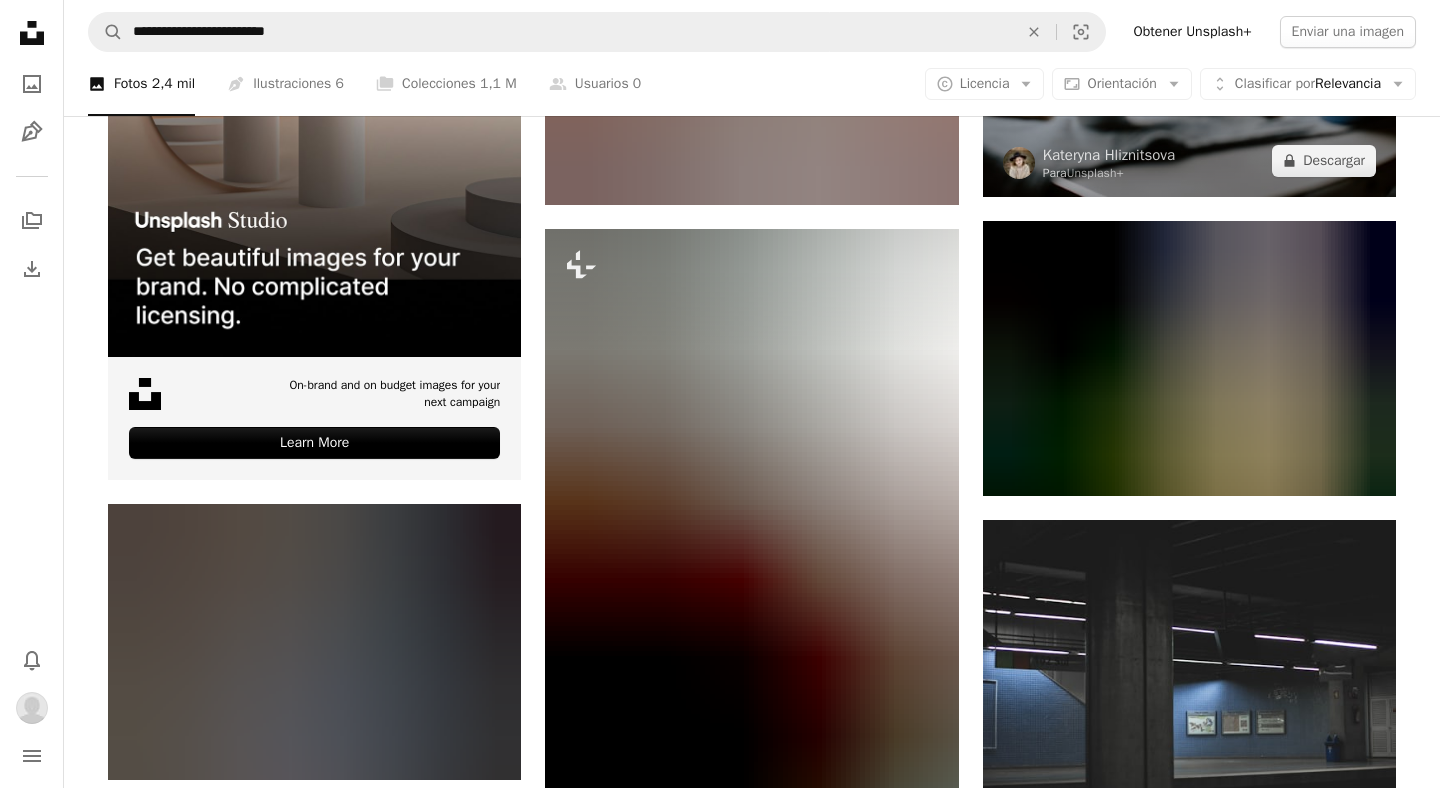 scroll, scrollTop: 4802, scrollLeft: 0, axis: vertical 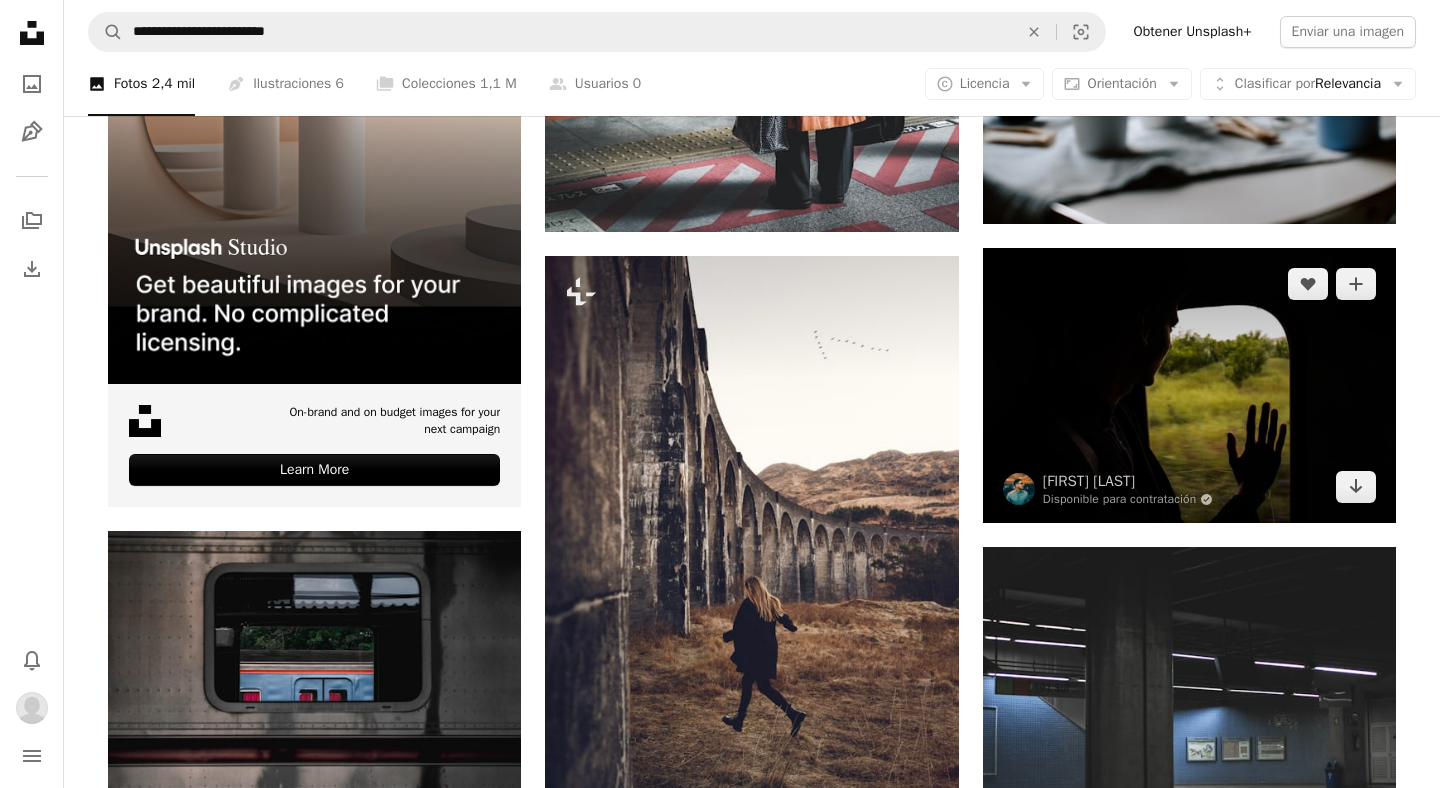 click at bounding box center [1189, 385] 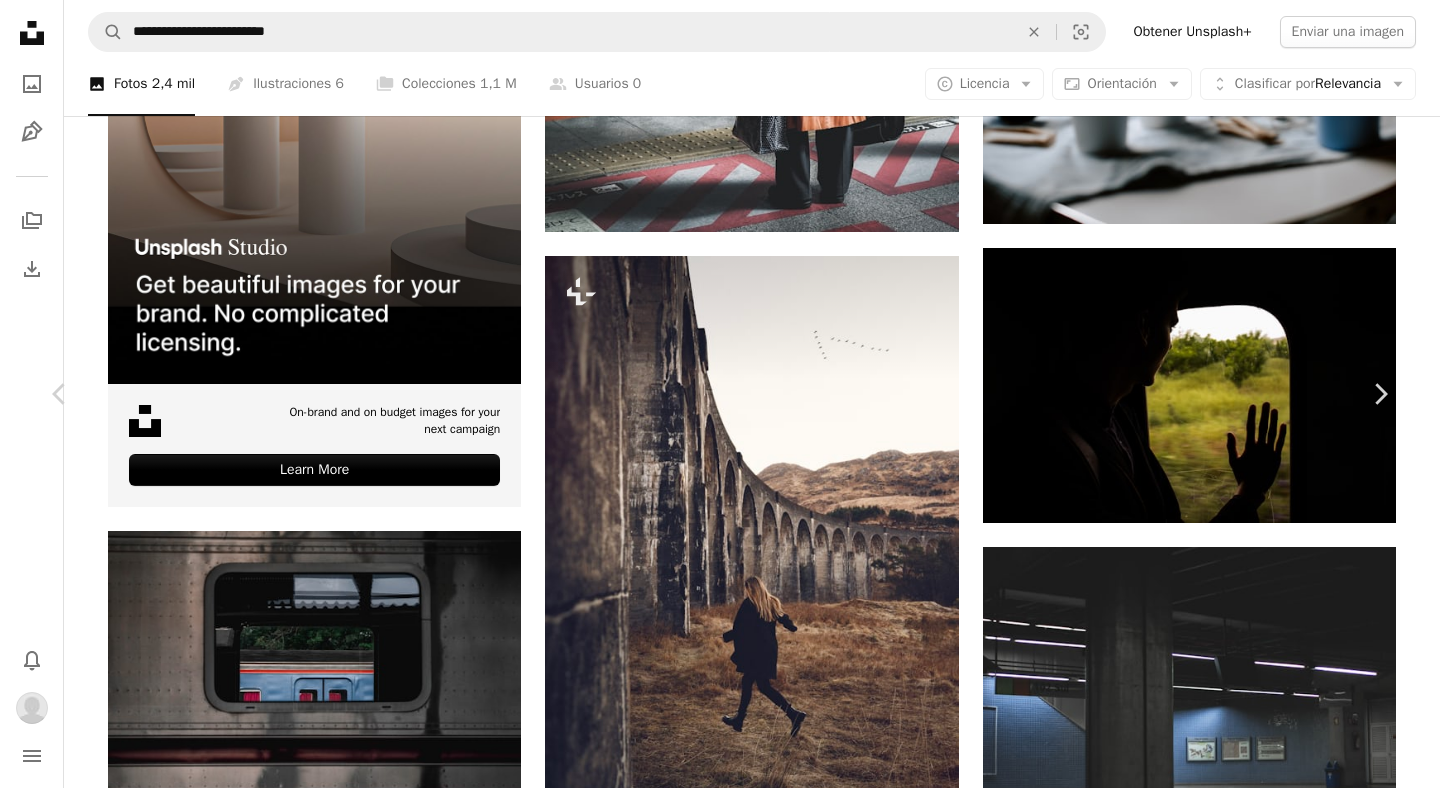 click on "An X shape" at bounding box center [20, 20] 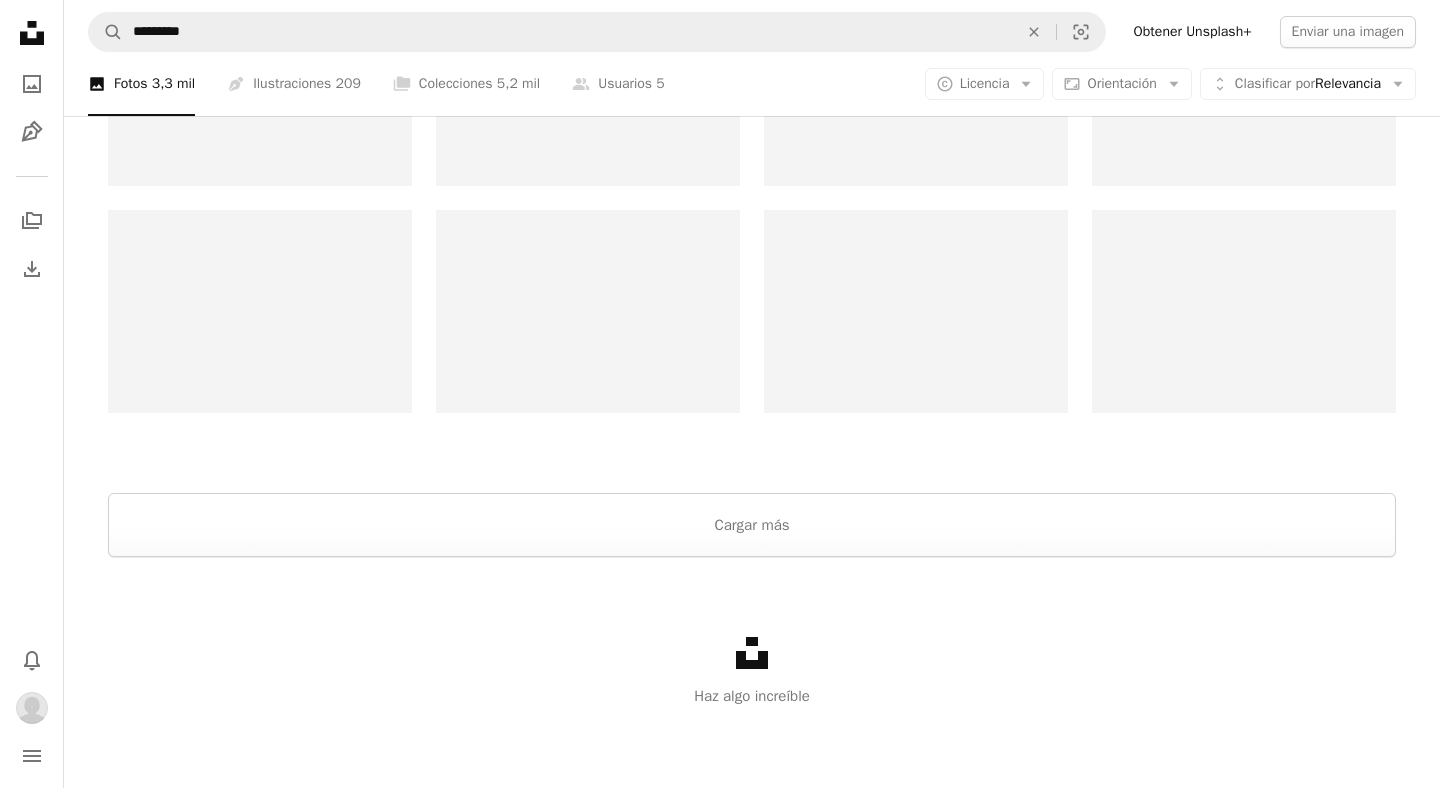 scroll, scrollTop: 378, scrollLeft: 0, axis: vertical 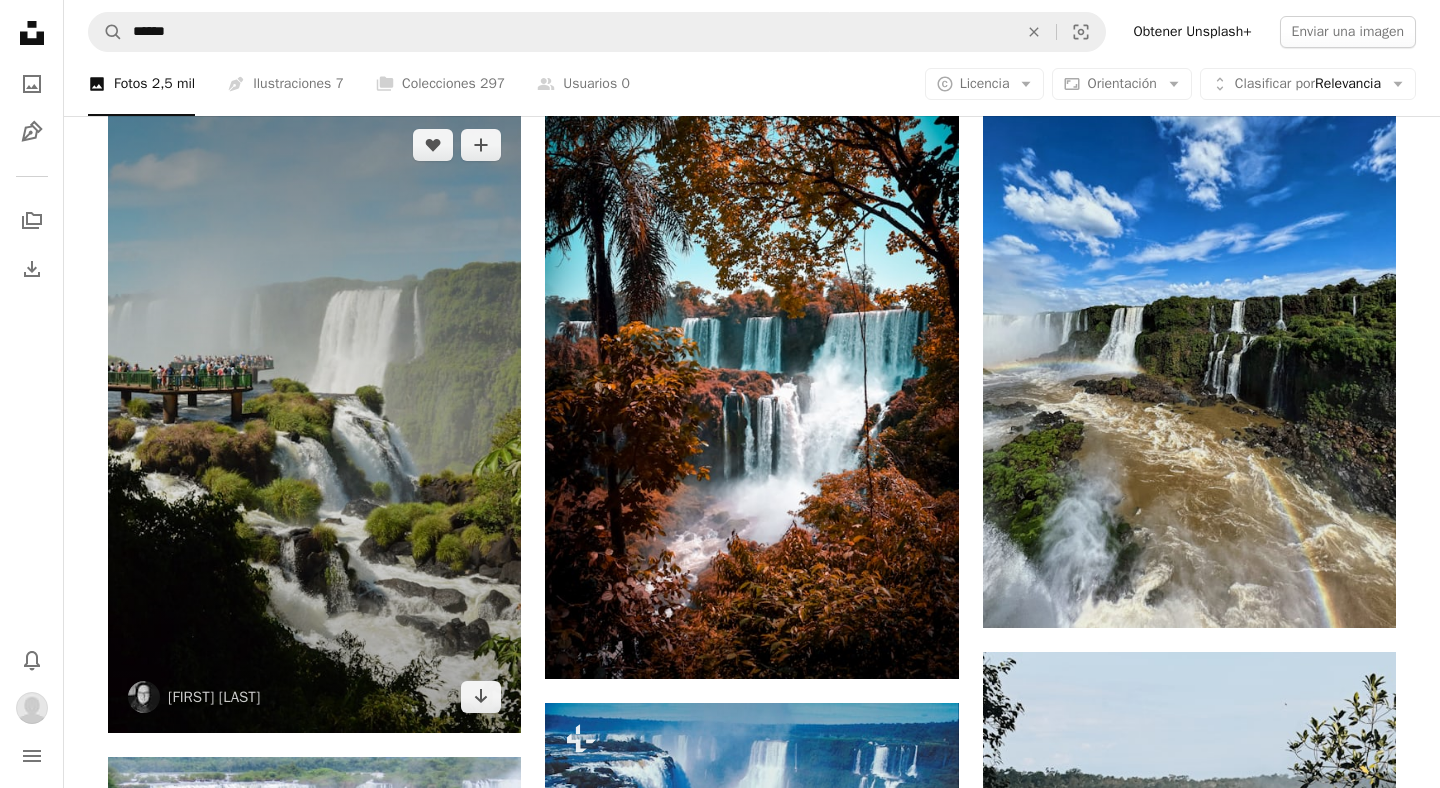 click at bounding box center (314, 421) 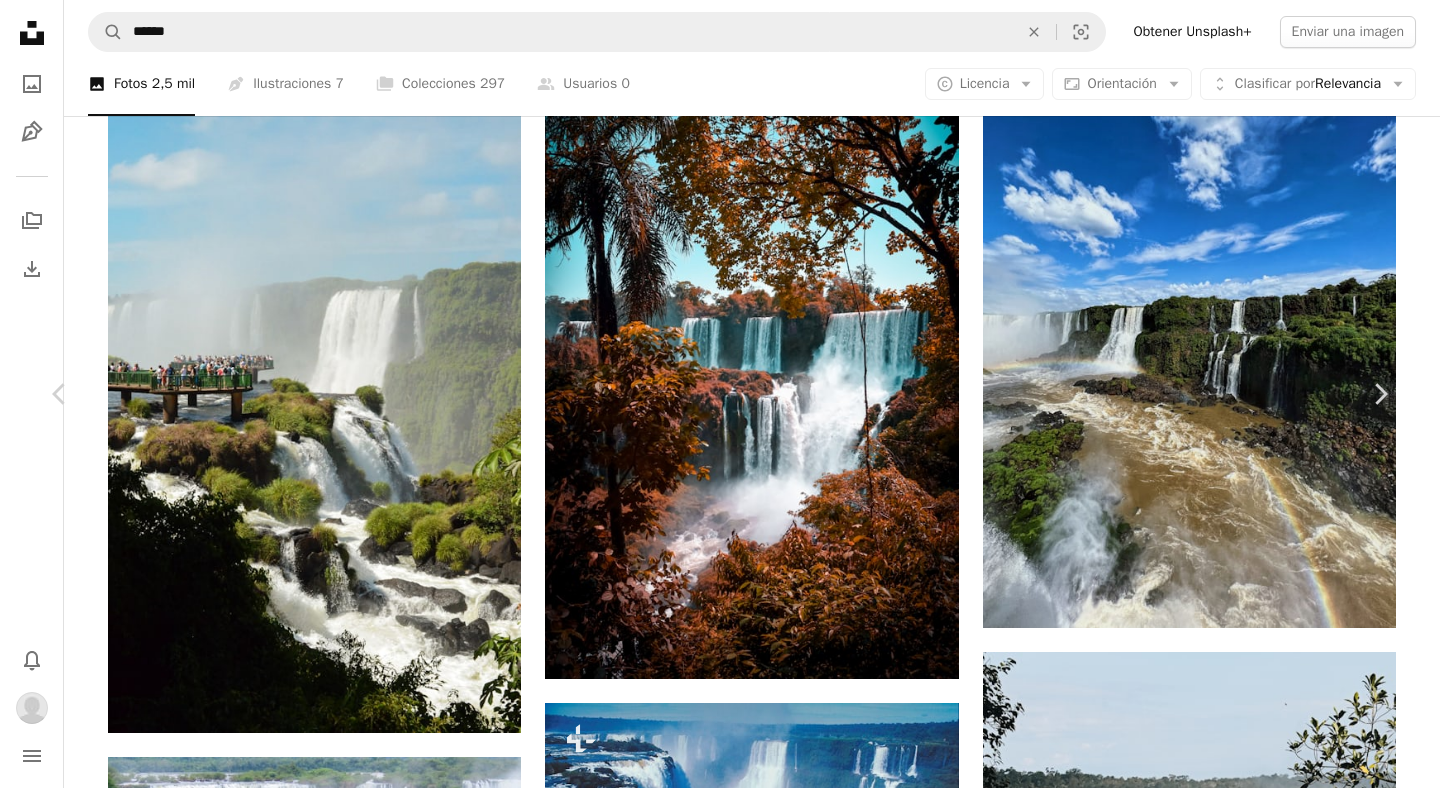 click on "An X shape" at bounding box center (20, 20) 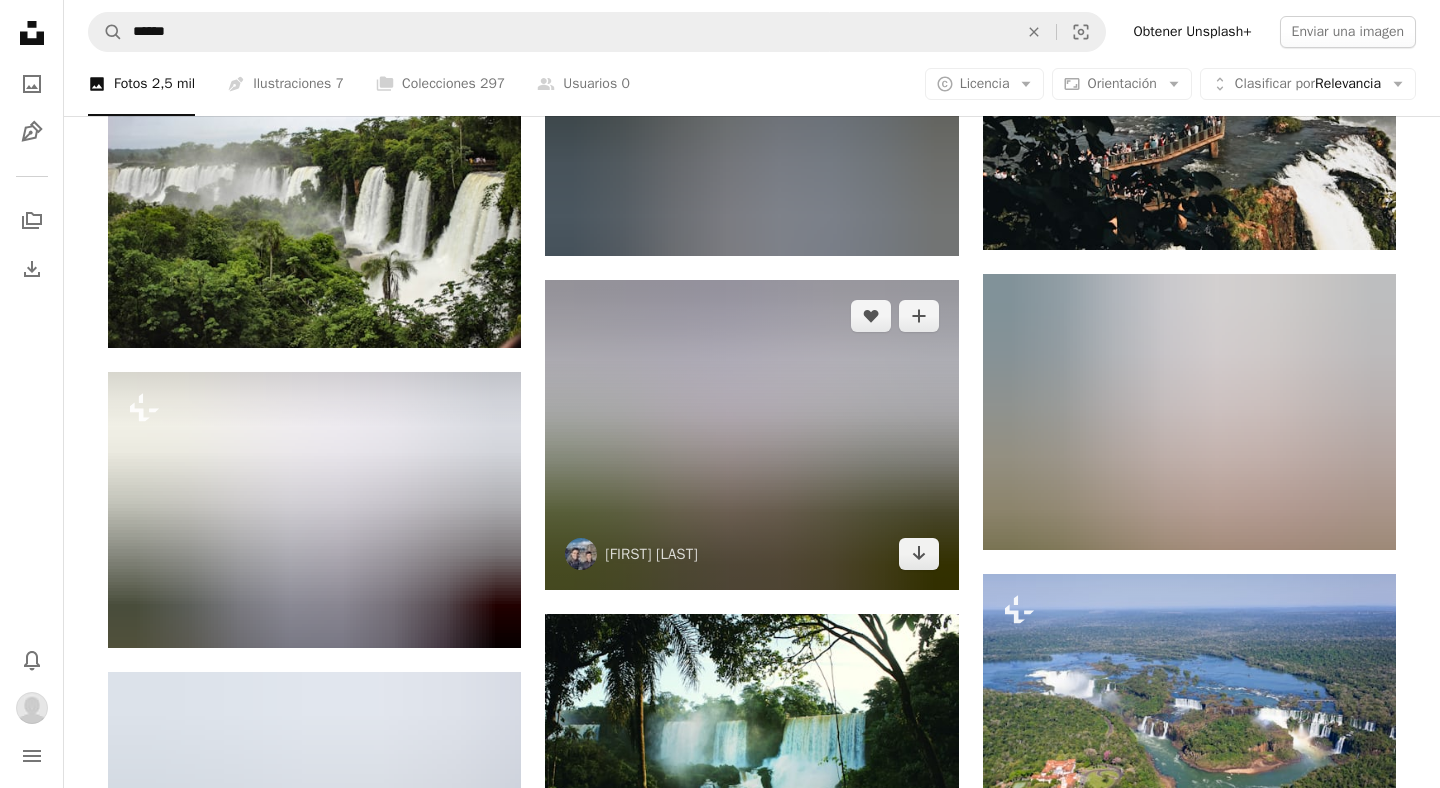 scroll, scrollTop: 2046, scrollLeft: 0, axis: vertical 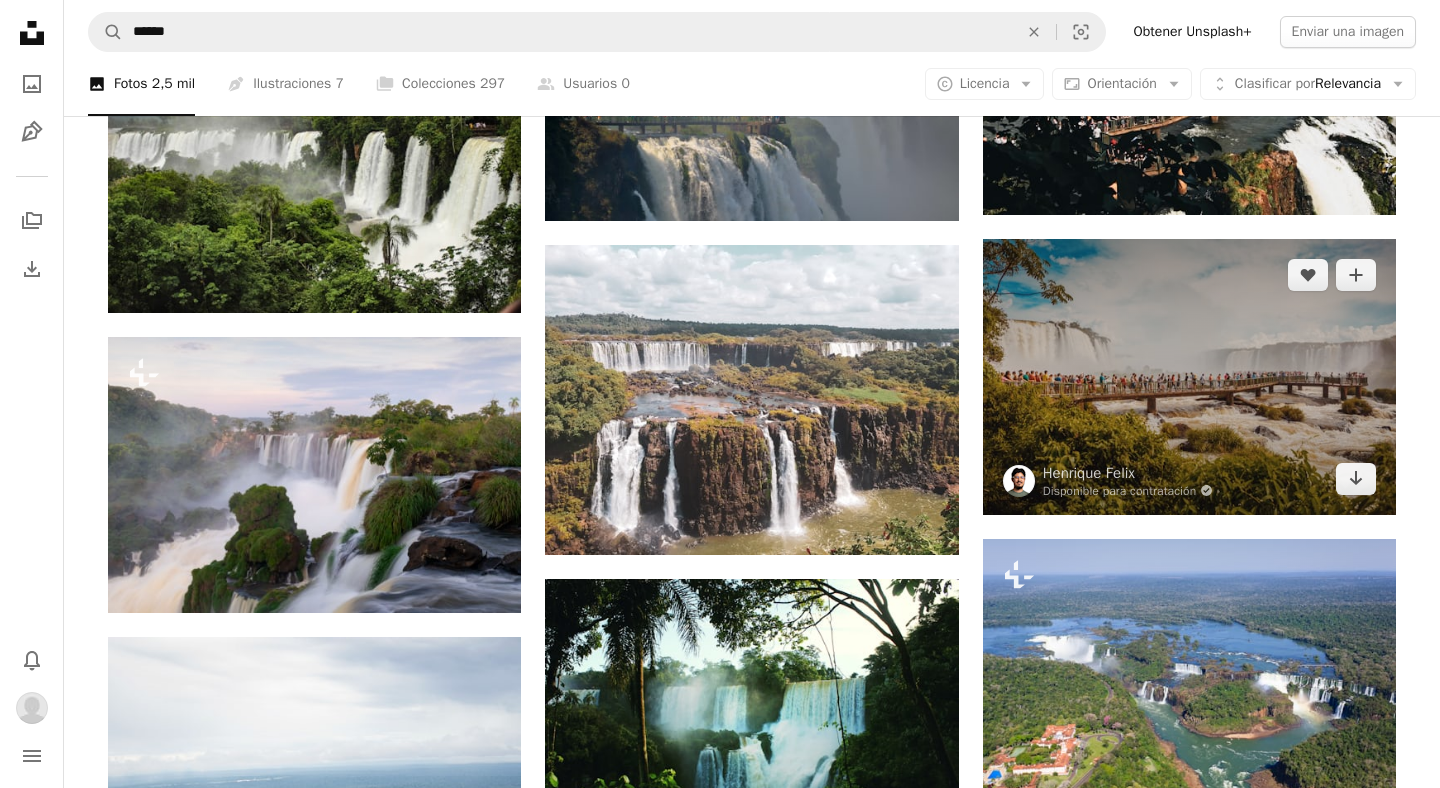 click at bounding box center [1189, 376] 